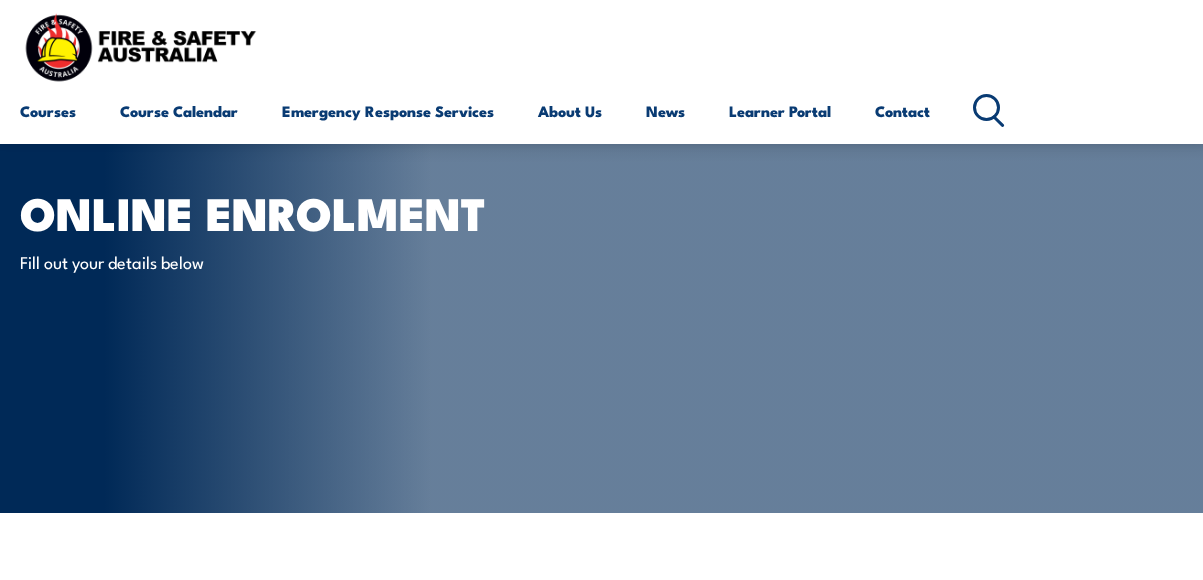 scroll, scrollTop: 473, scrollLeft: 0, axis: vertical 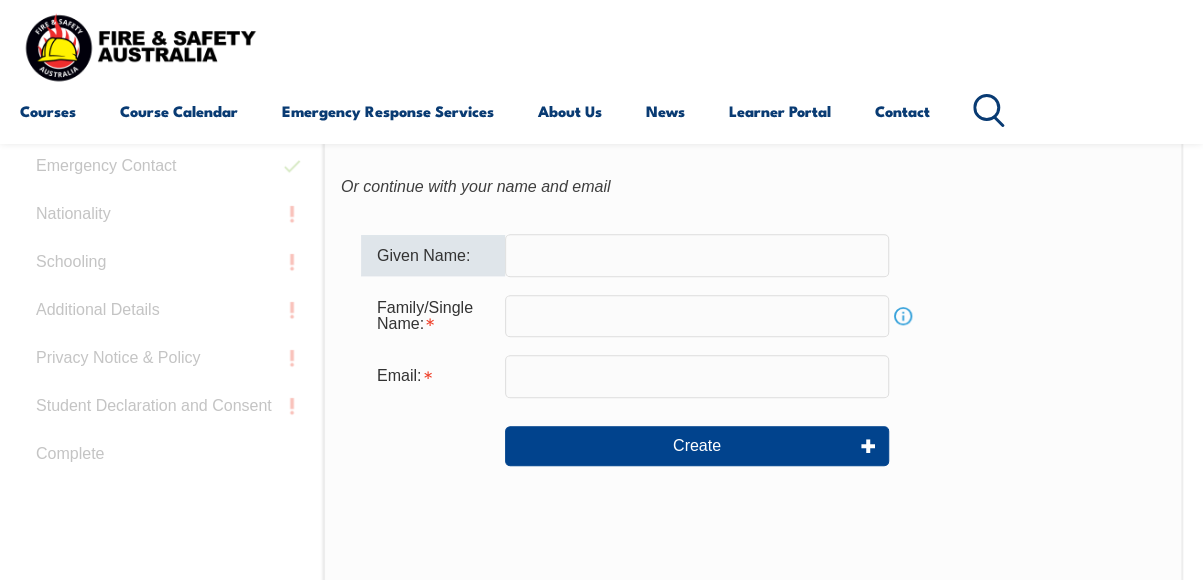 click at bounding box center [697, 255] 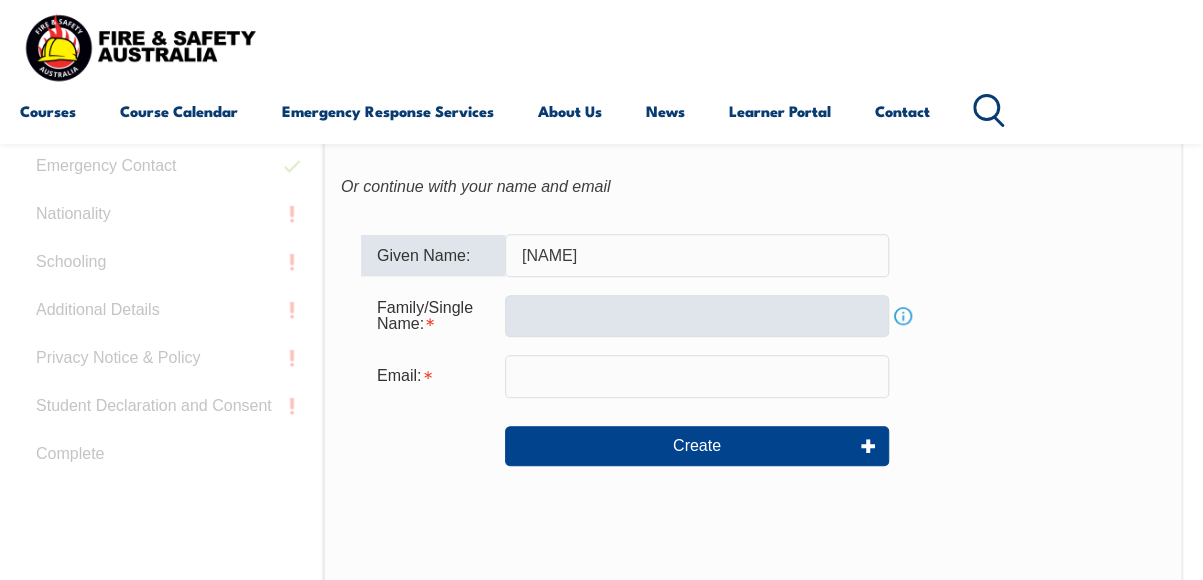 type on "[FIRST]" 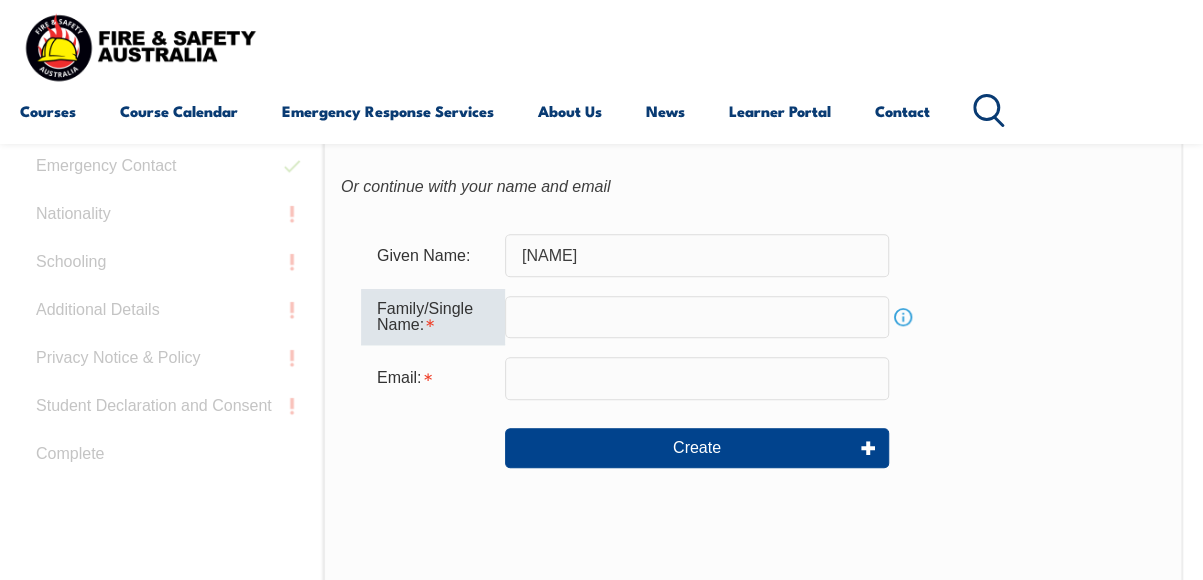 click at bounding box center (697, 317) 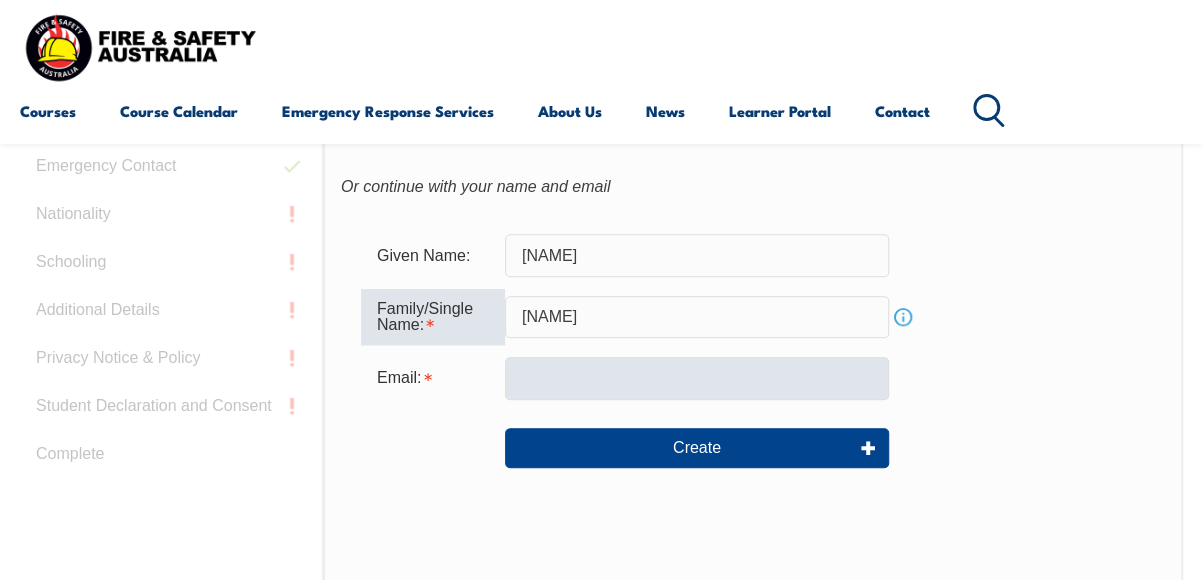 type on "[LAST]" 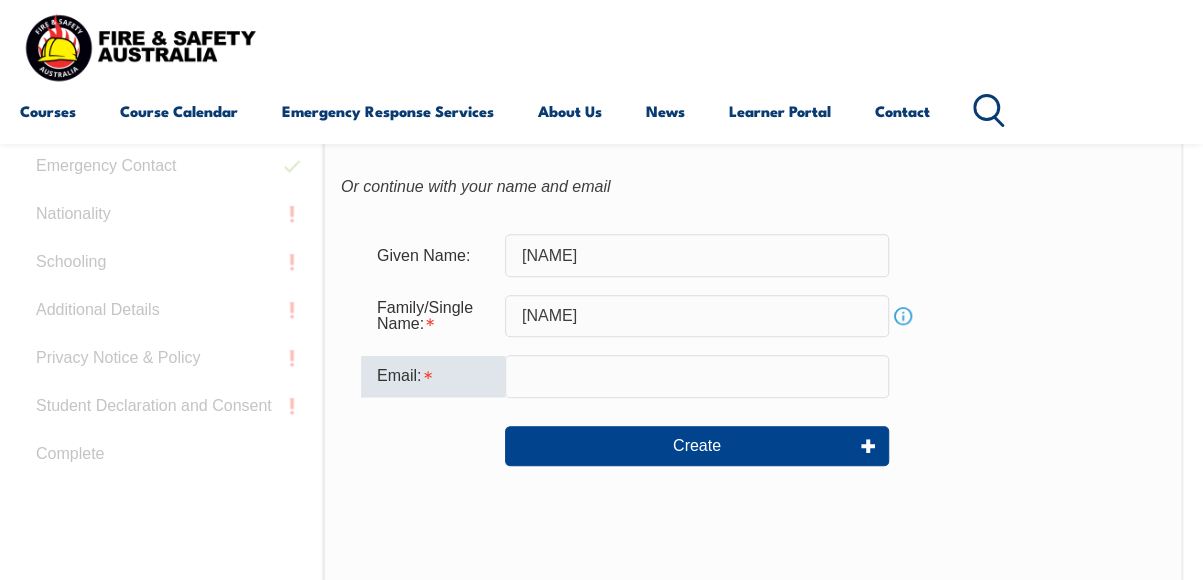 click at bounding box center [697, 376] 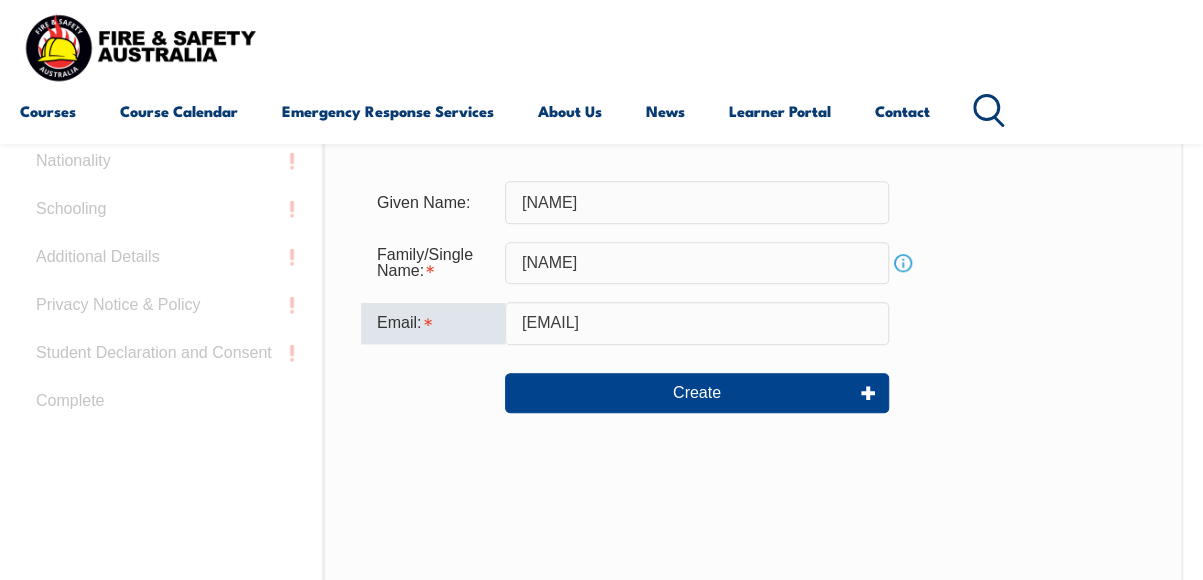 scroll, scrollTop: 706, scrollLeft: 0, axis: vertical 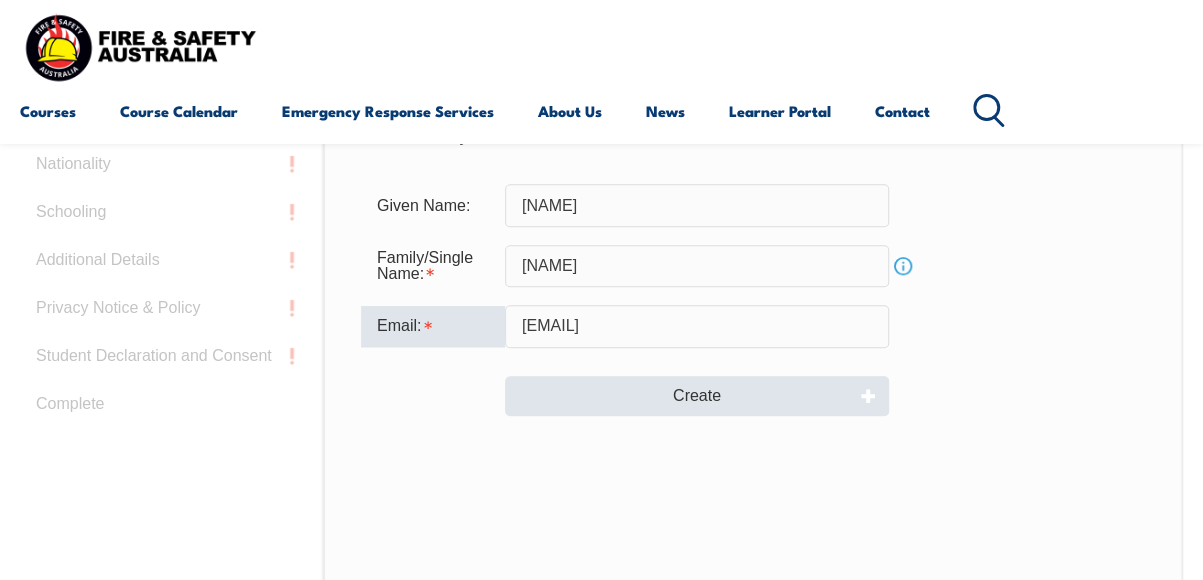 type on "SCOKE@hempel.com" 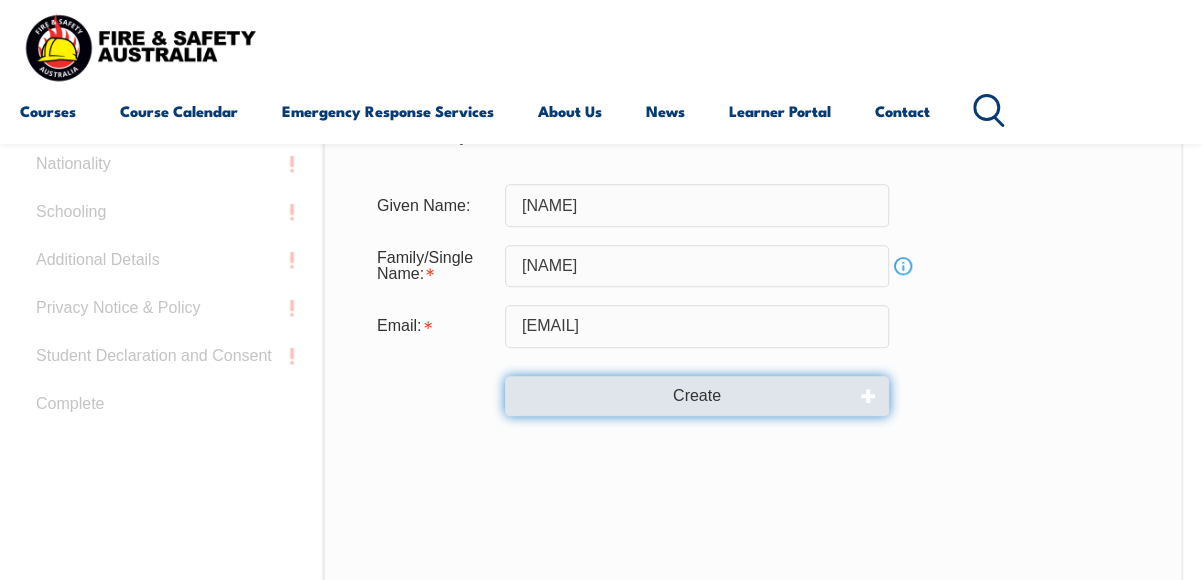 click on "Create" at bounding box center [697, 396] 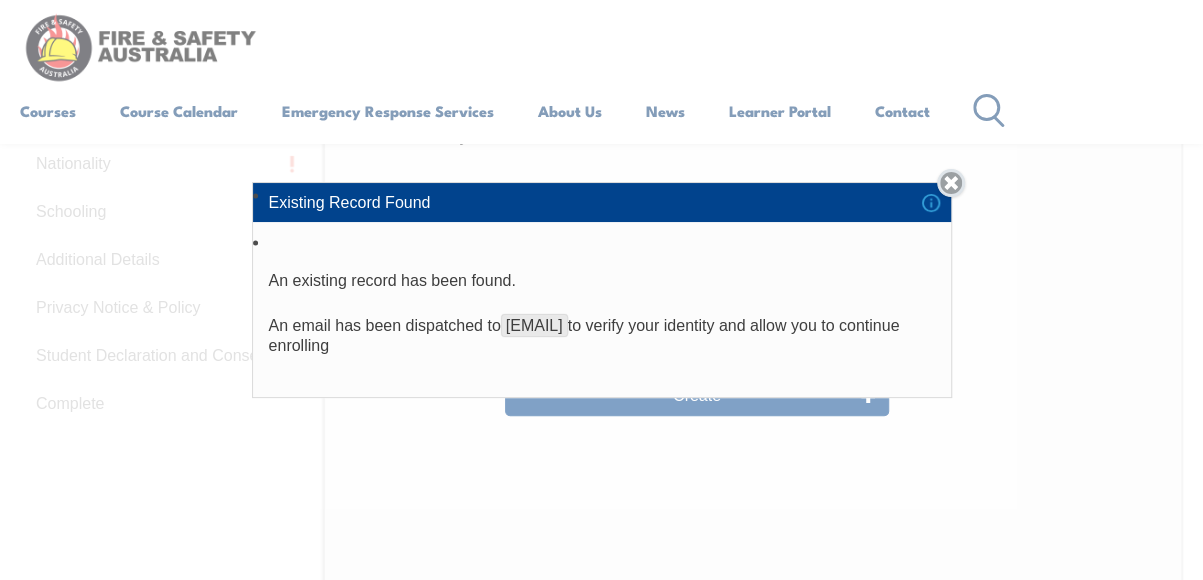 click on "Close" at bounding box center (951, 183) 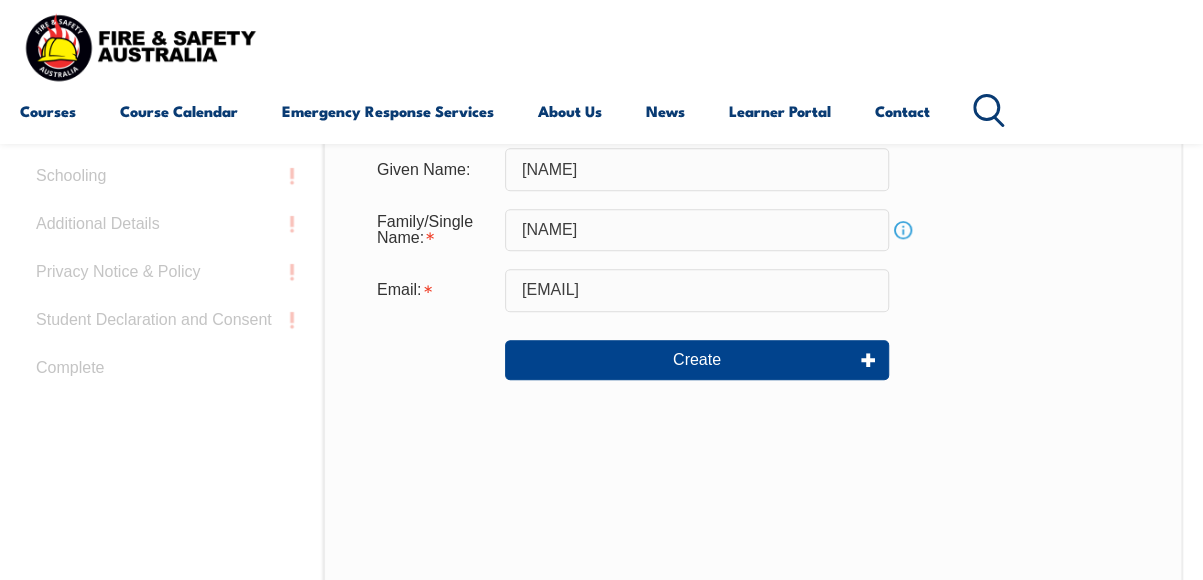 scroll, scrollTop: 704, scrollLeft: 0, axis: vertical 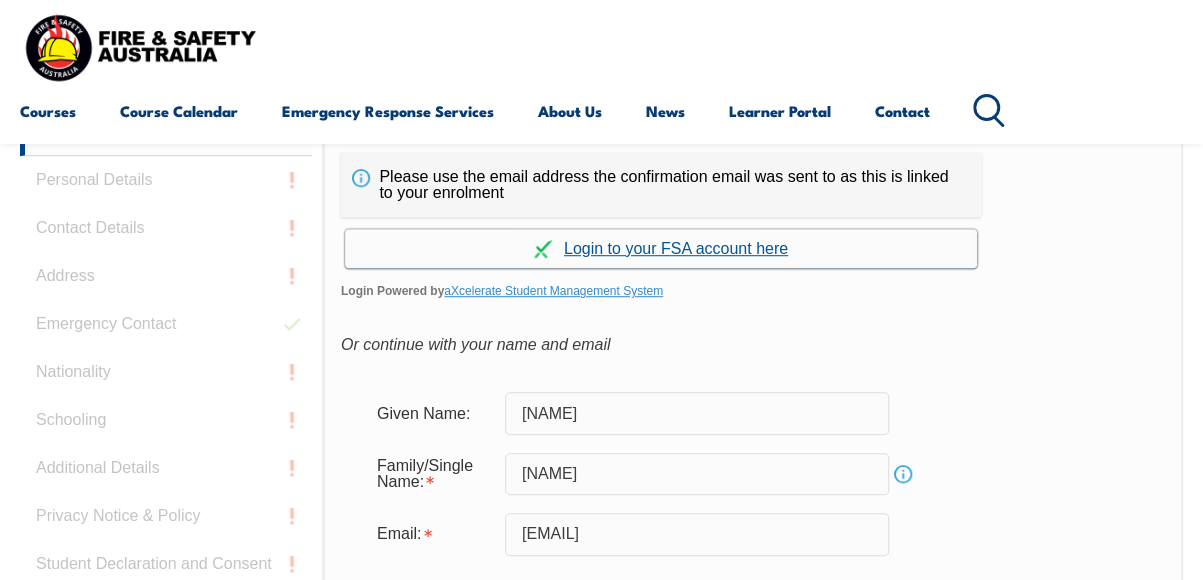 click on "Continue with aXcelerate" at bounding box center (661, 248) 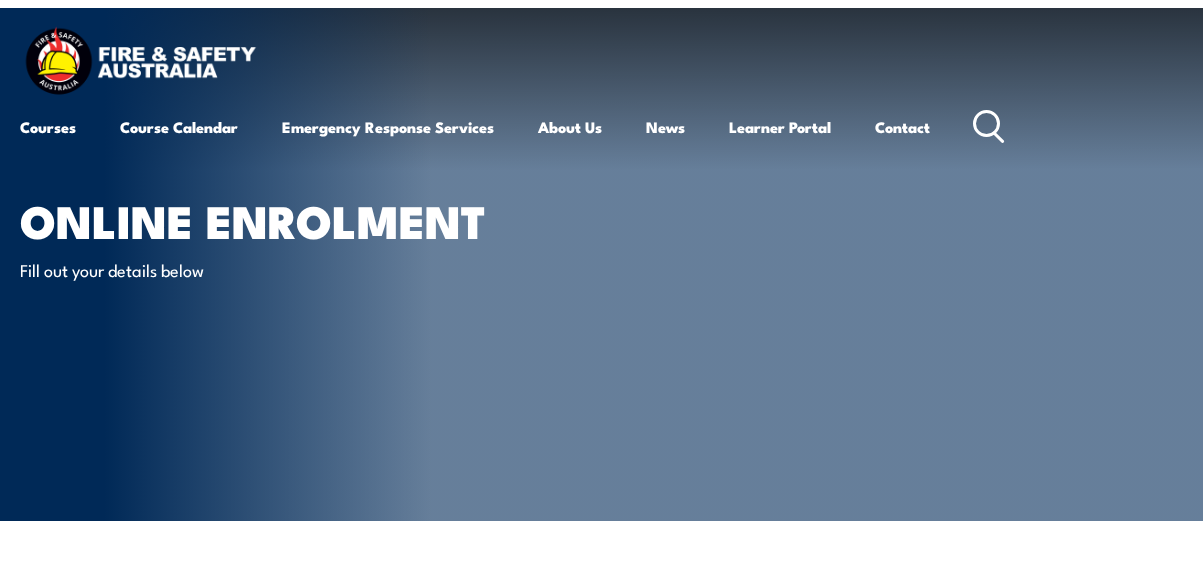 scroll, scrollTop: 0, scrollLeft: 0, axis: both 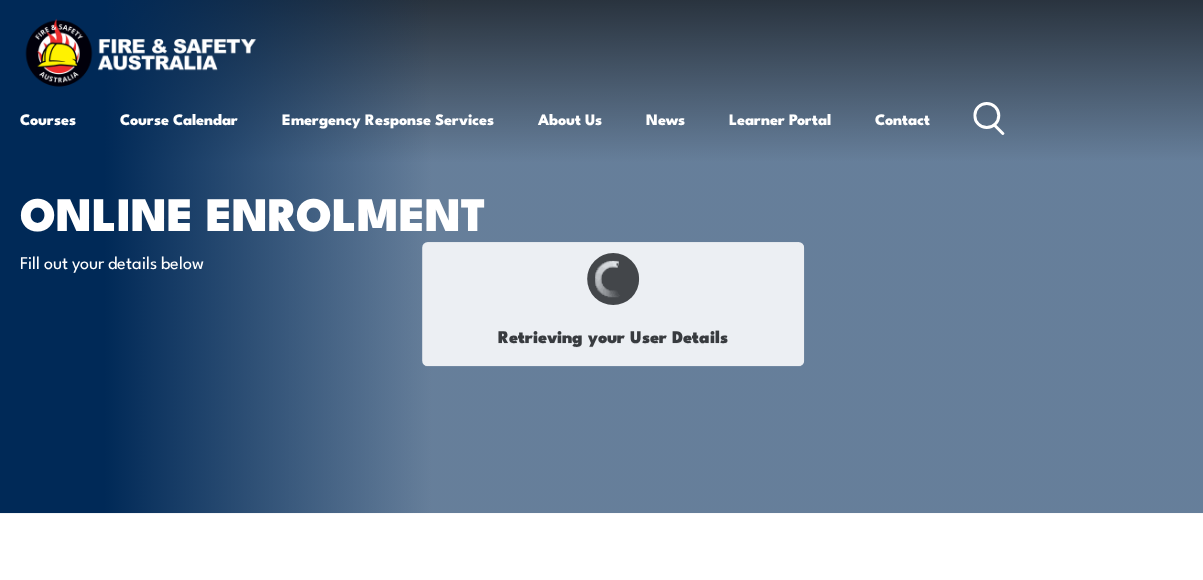 select on "Mr" 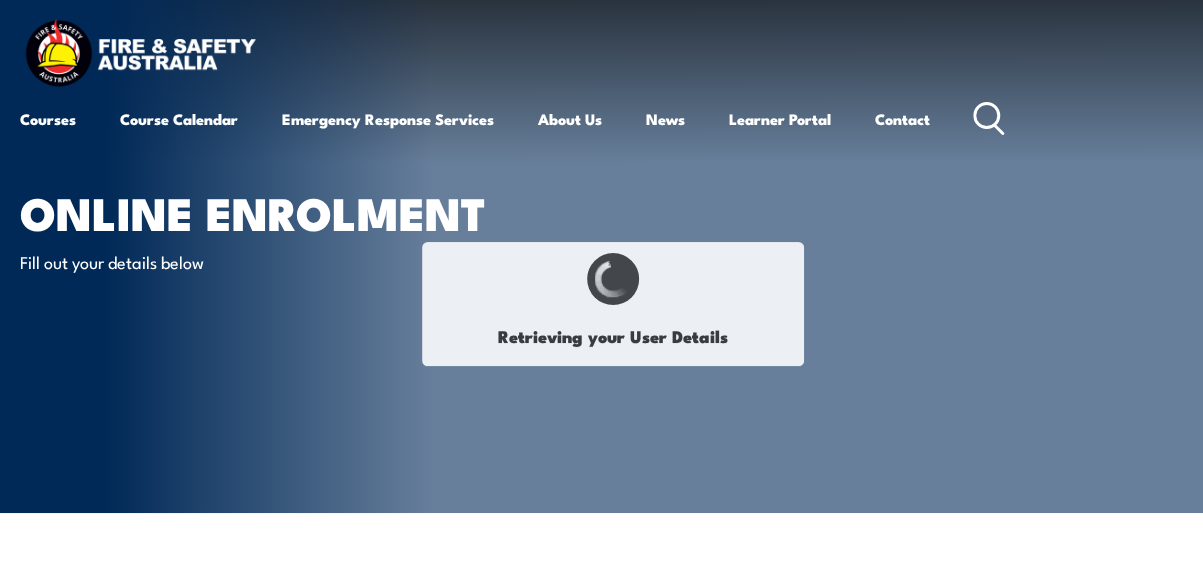 type on "[NAME]" 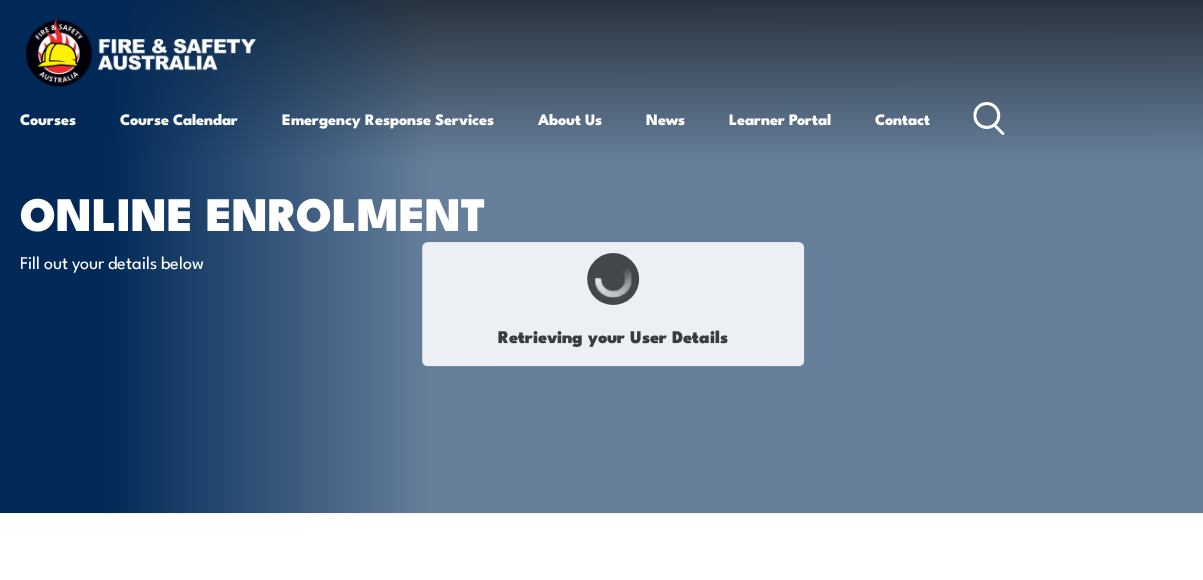 type on "Damien" 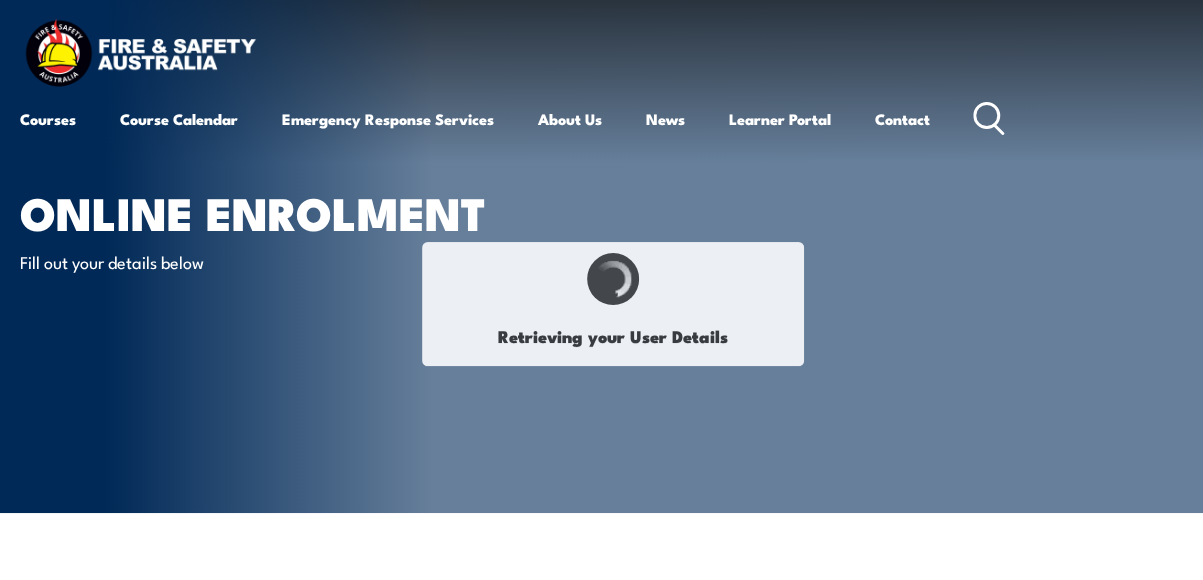 type on "[NAME]" 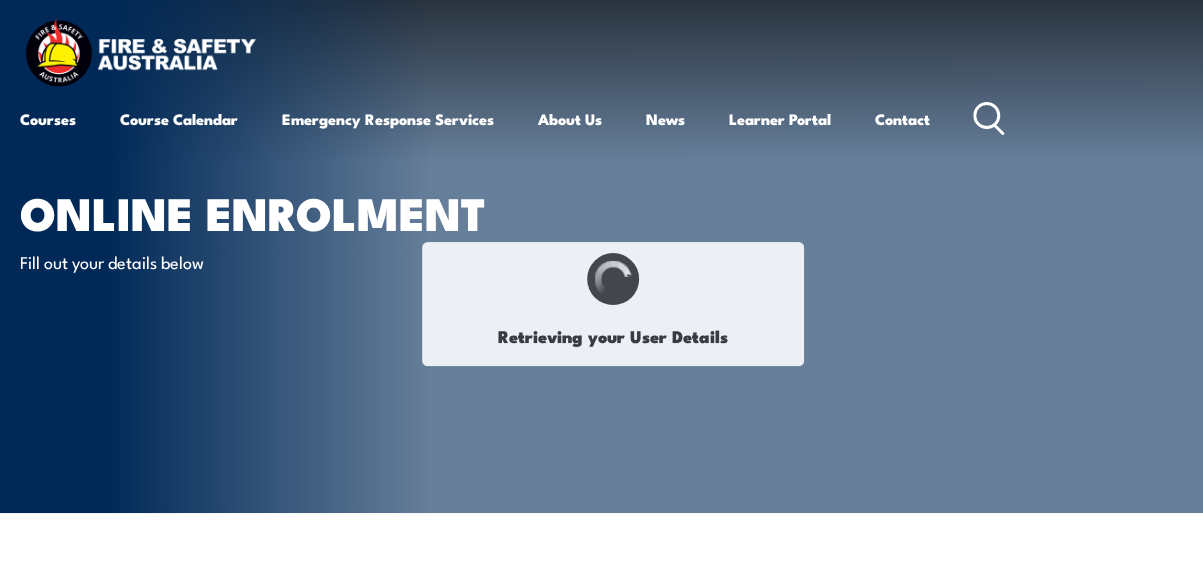 type on "July 20, 1974" 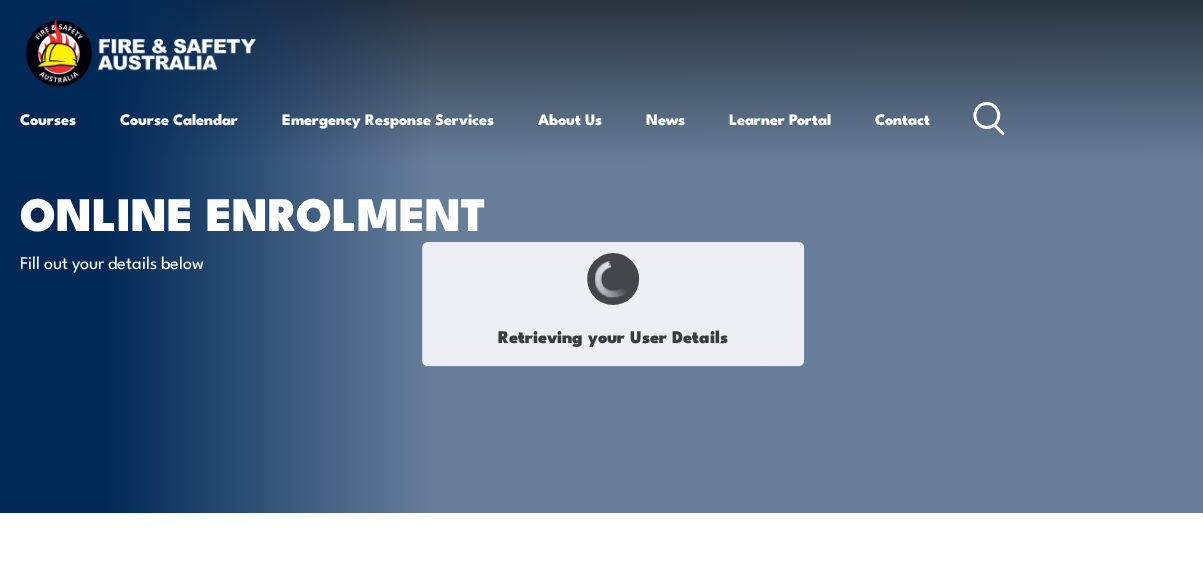 type on "C5HZ6J4MCB" 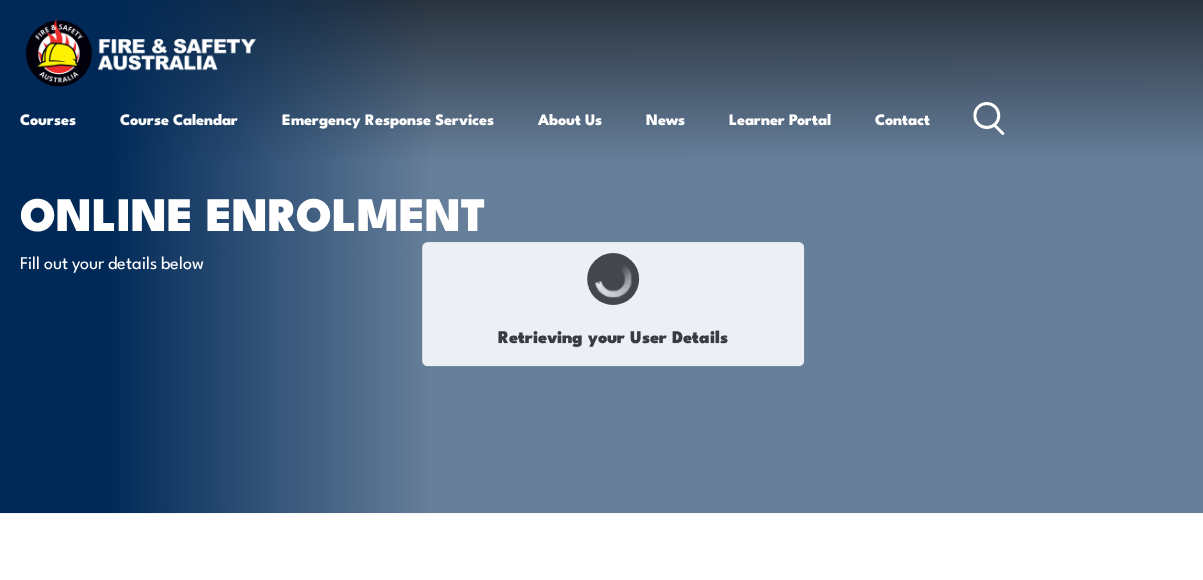 select on "M" 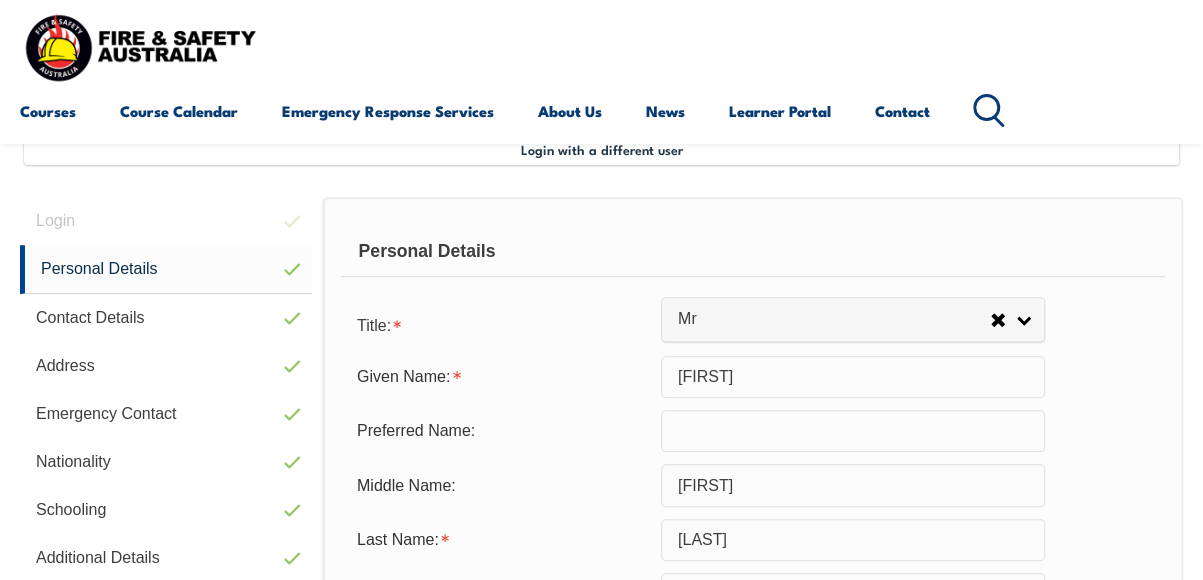 scroll, scrollTop: 485, scrollLeft: 0, axis: vertical 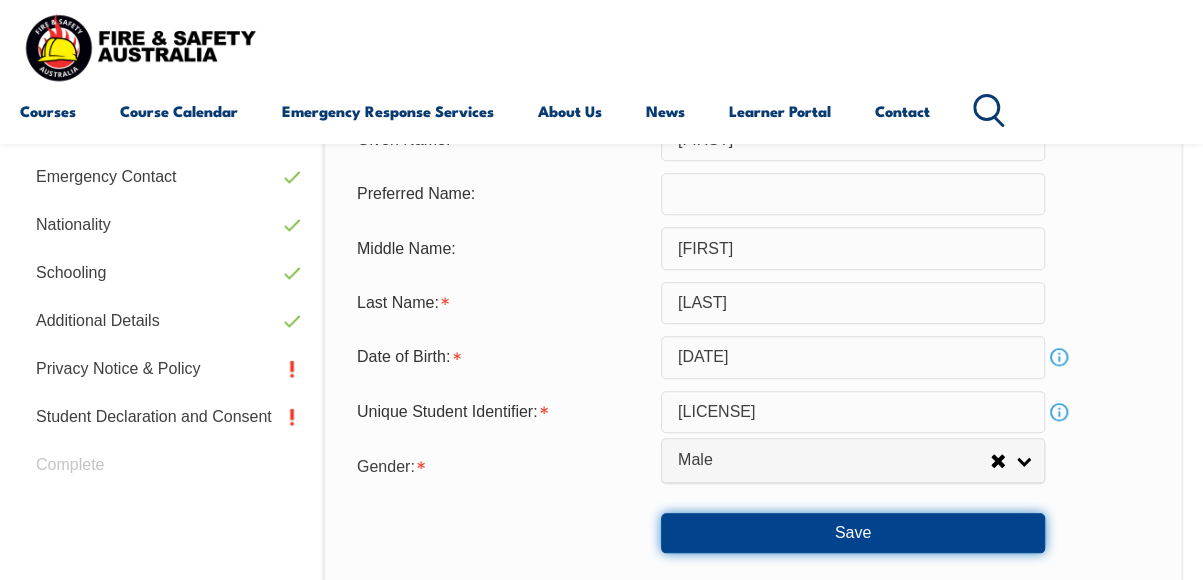 click on "Save" at bounding box center [853, 533] 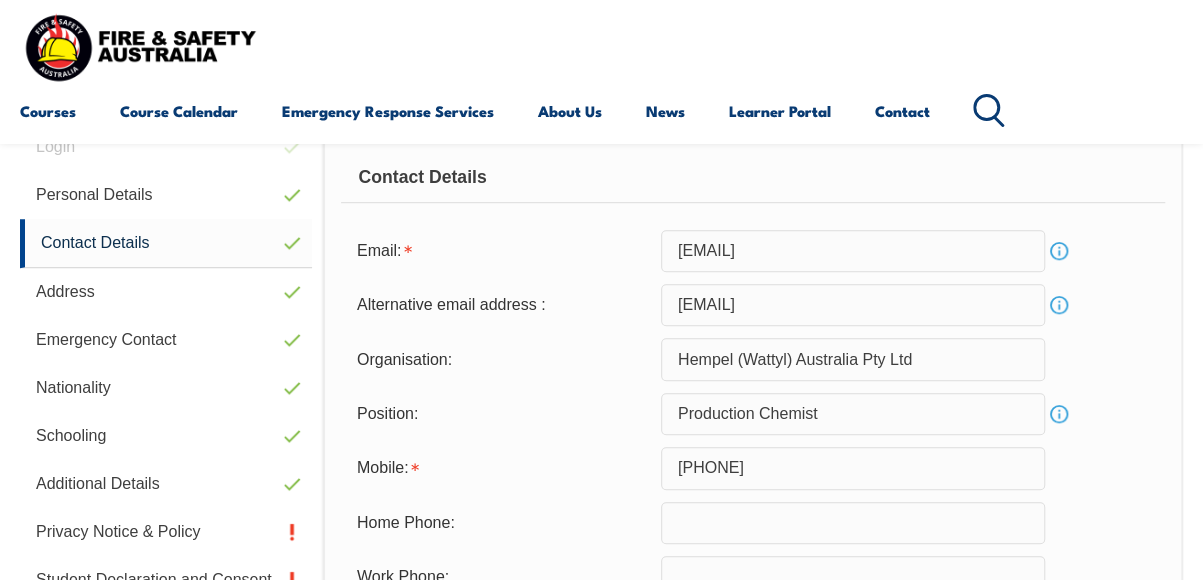 scroll, scrollTop: 484, scrollLeft: 0, axis: vertical 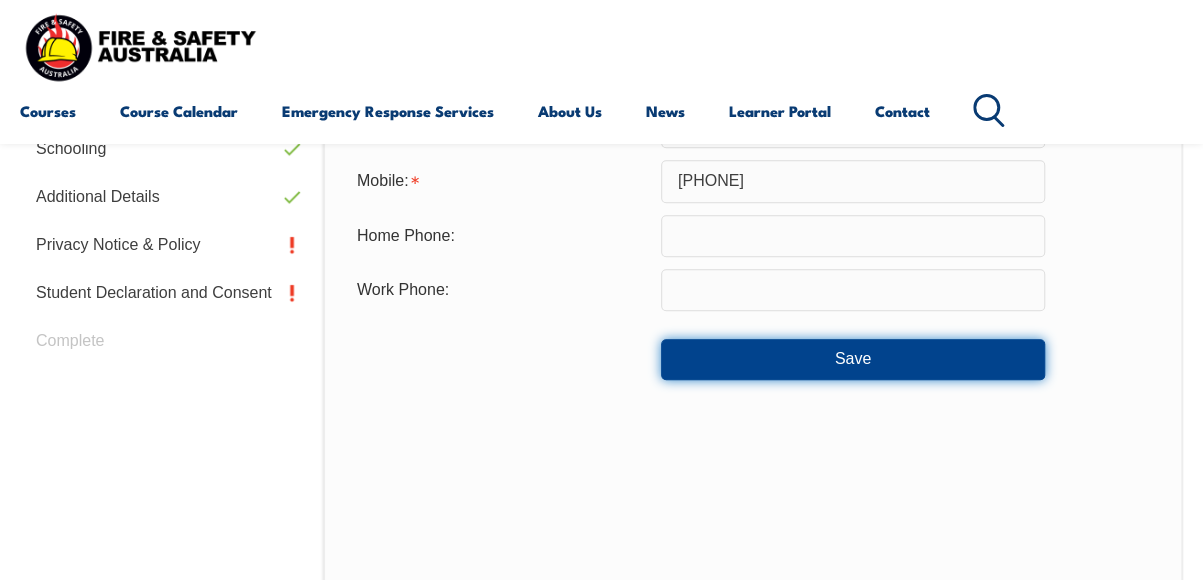 click on "Save" at bounding box center [853, 359] 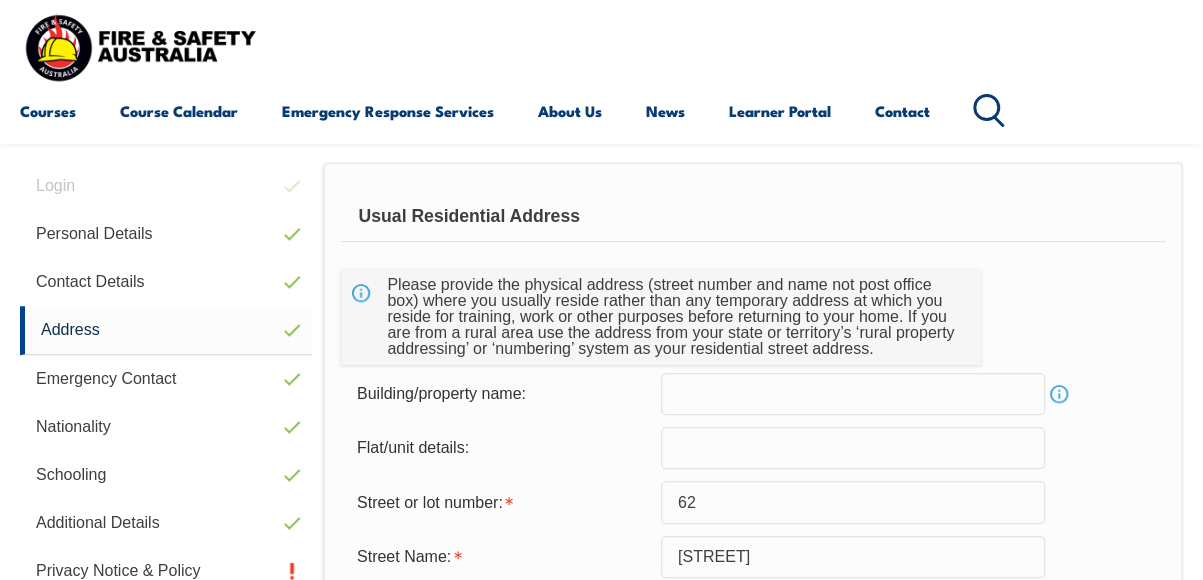 scroll, scrollTop: 485, scrollLeft: 0, axis: vertical 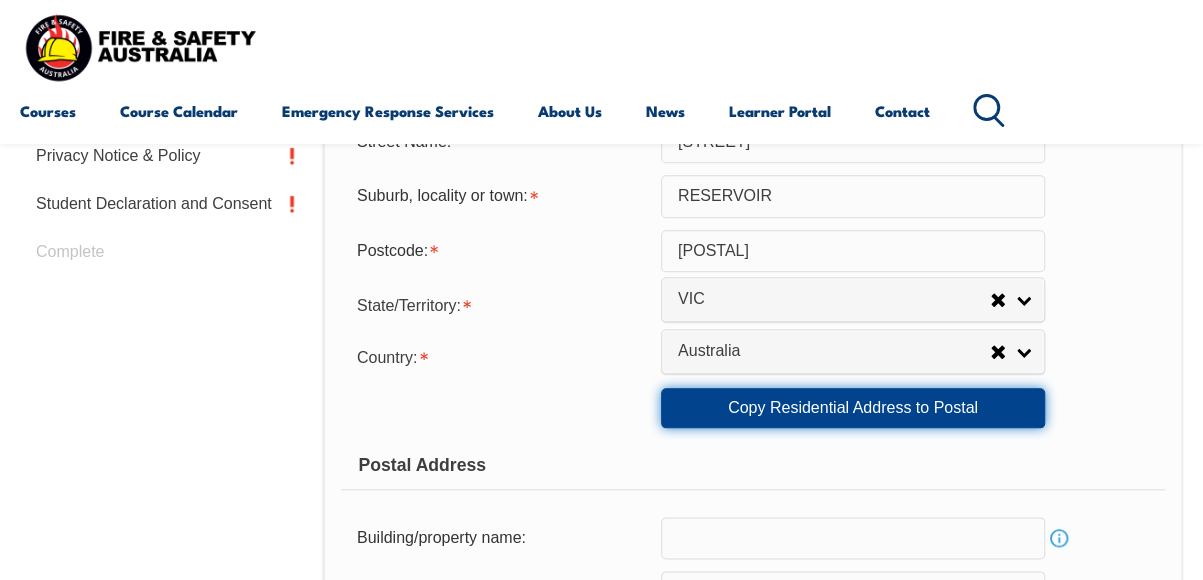 click on "Copy Residential Address to Postal" at bounding box center (853, 408) 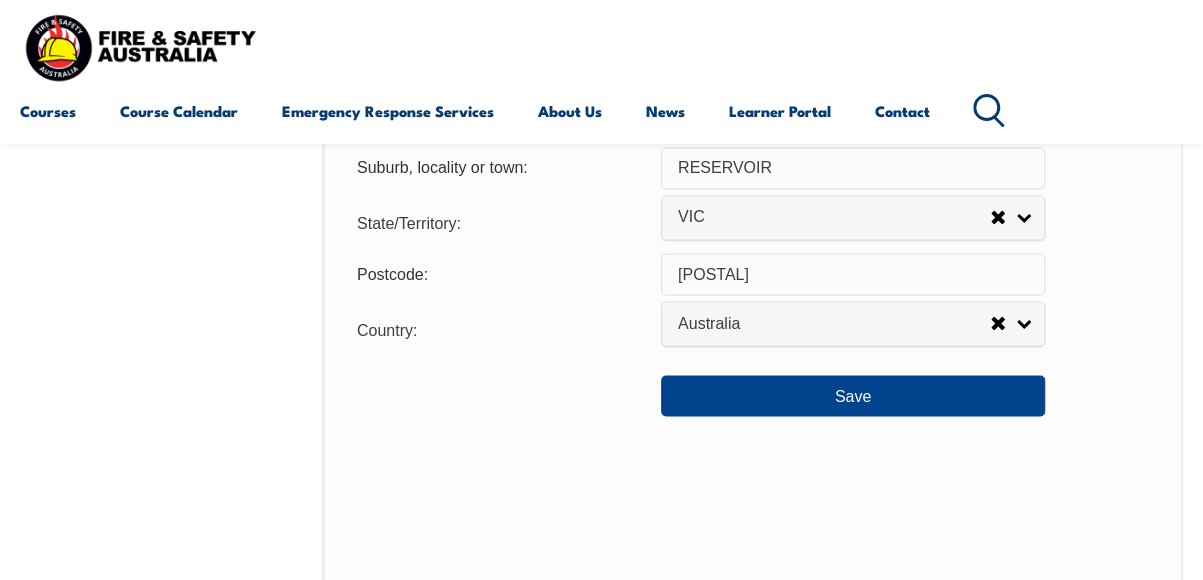 scroll, scrollTop: 1571, scrollLeft: 0, axis: vertical 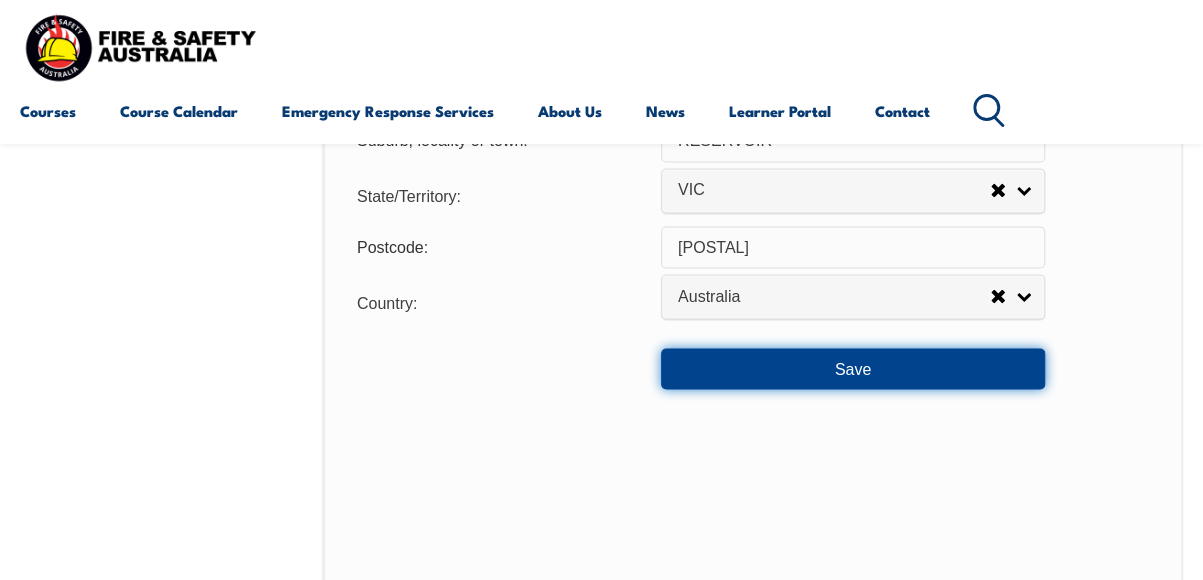 click on "Save" at bounding box center [853, 368] 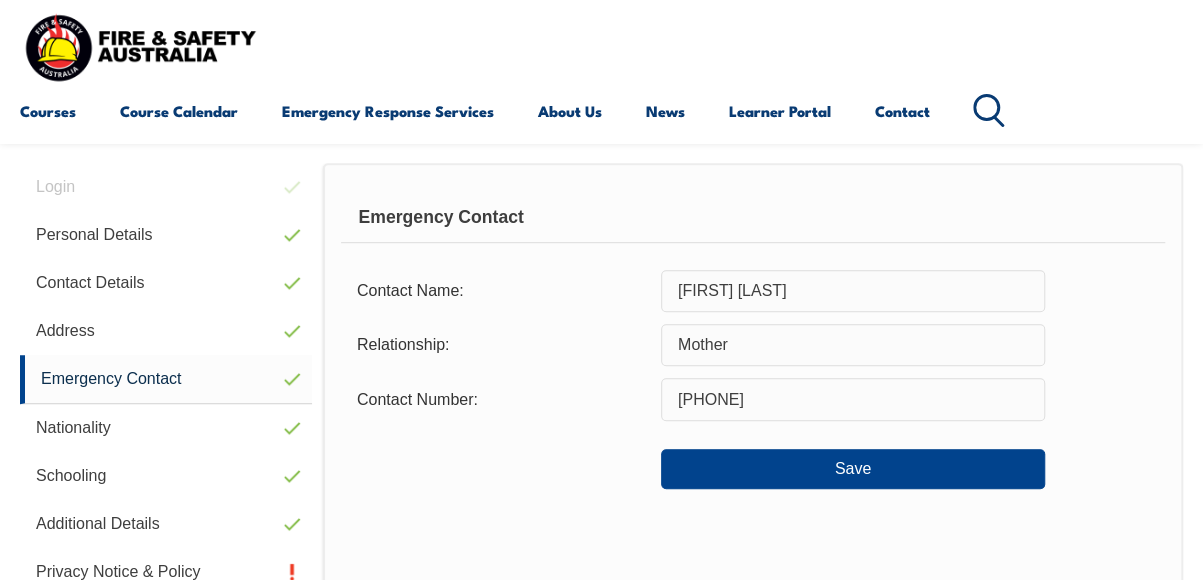 scroll, scrollTop: 485, scrollLeft: 0, axis: vertical 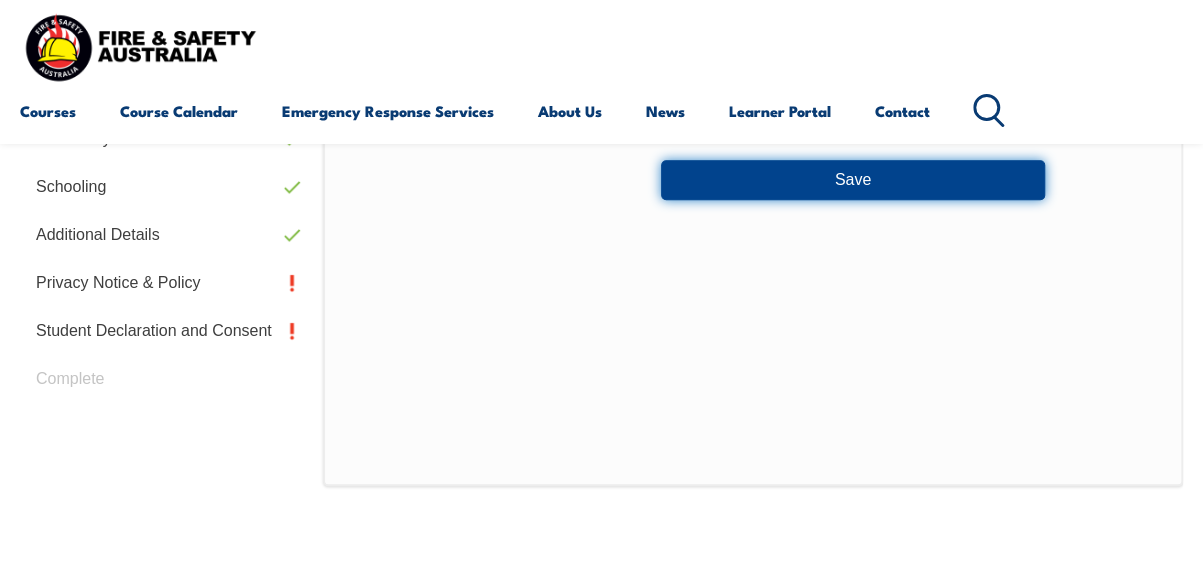 click on "Save" at bounding box center (853, 180) 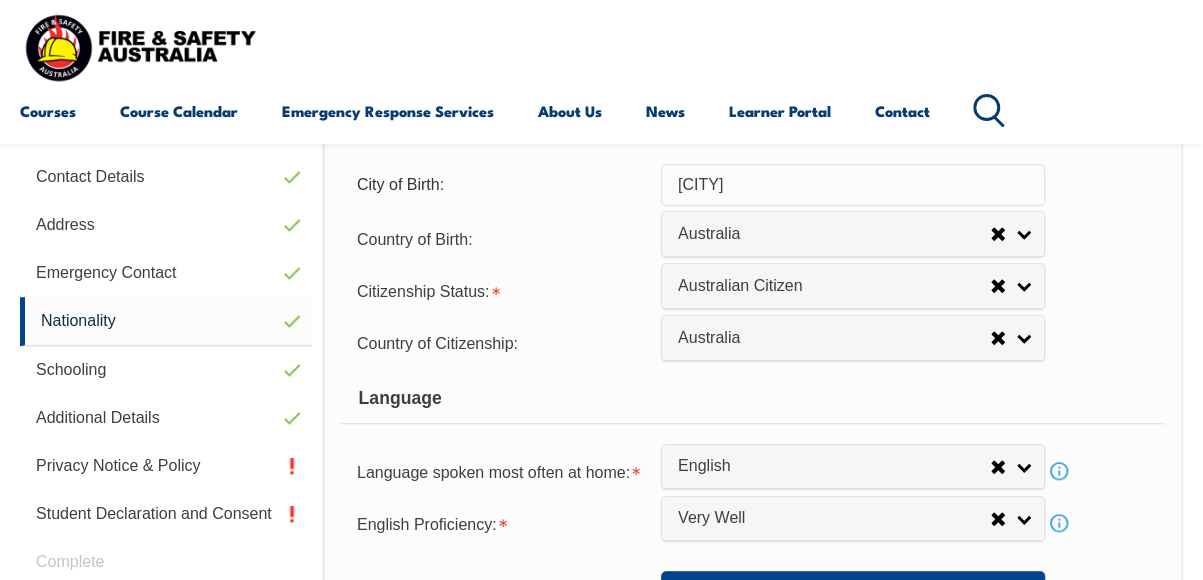 scroll, scrollTop: 484, scrollLeft: 0, axis: vertical 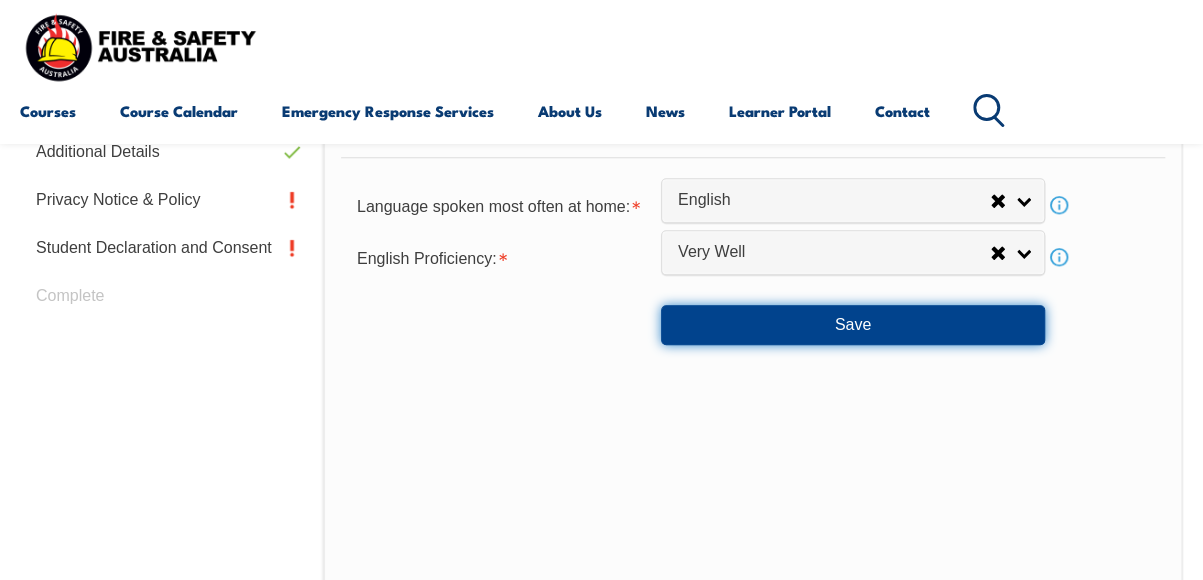 click on "Save" at bounding box center [853, 325] 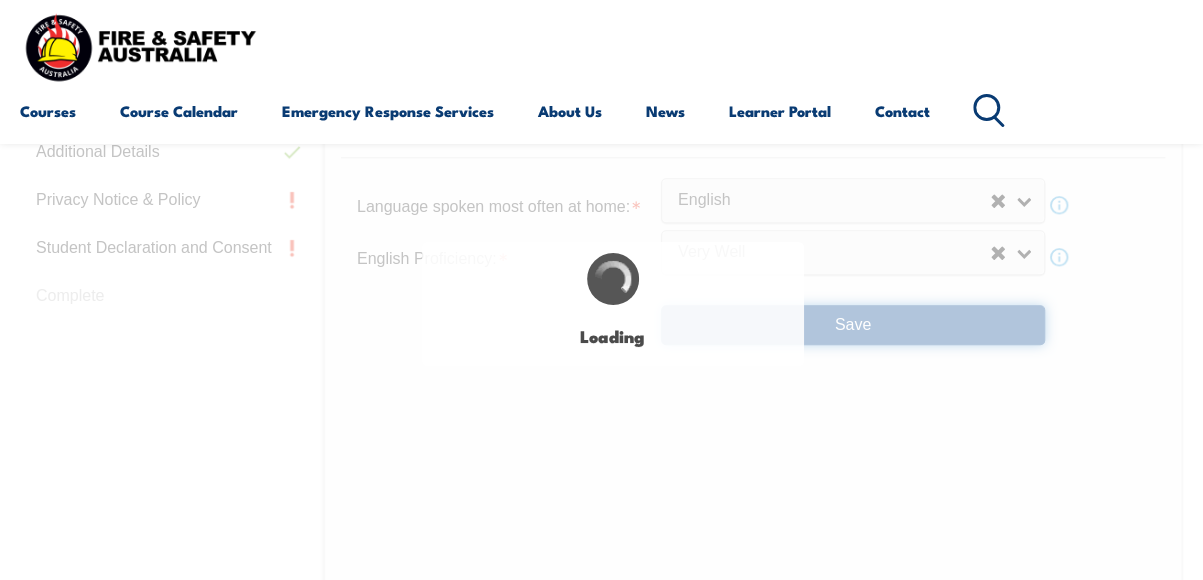 select on "true" 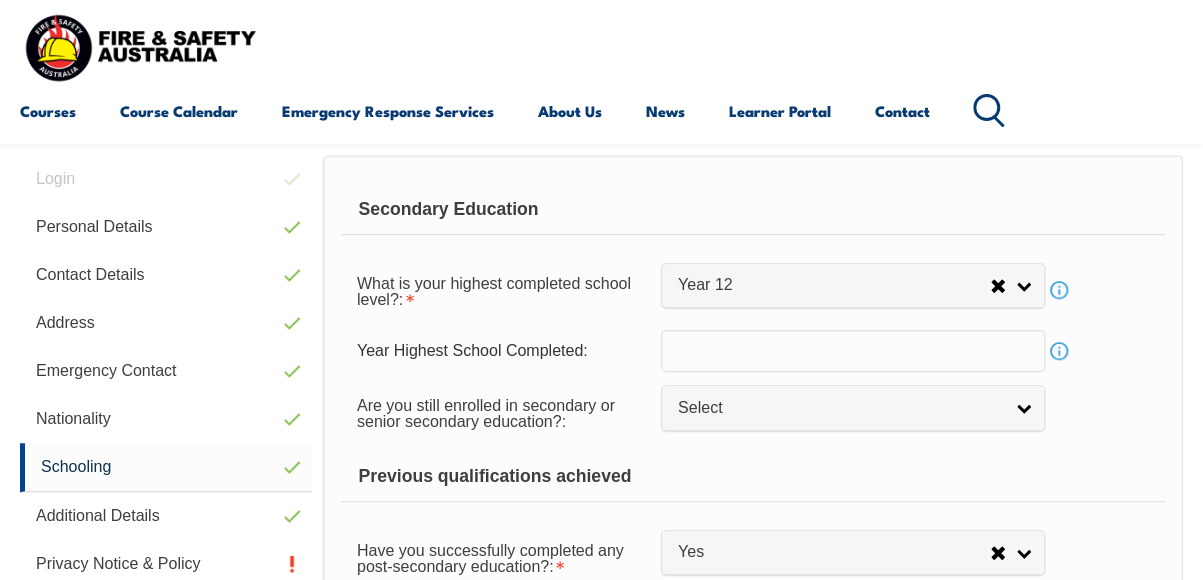 scroll, scrollTop: 485, scrollLeft: 0, axis: vertical 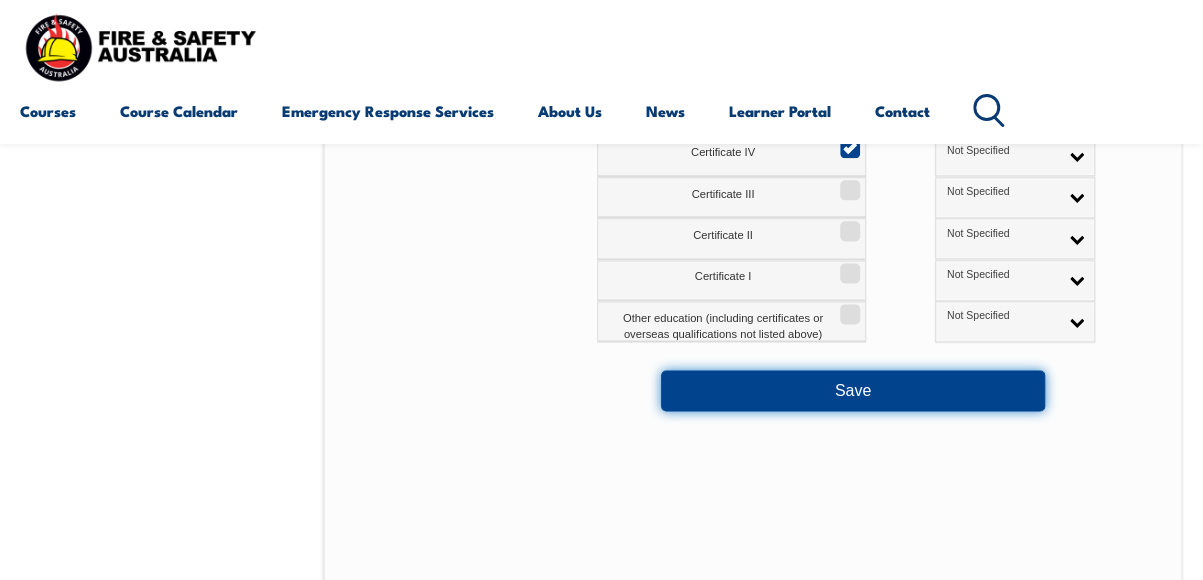 click on "Save" at bounding box center (853, 390) 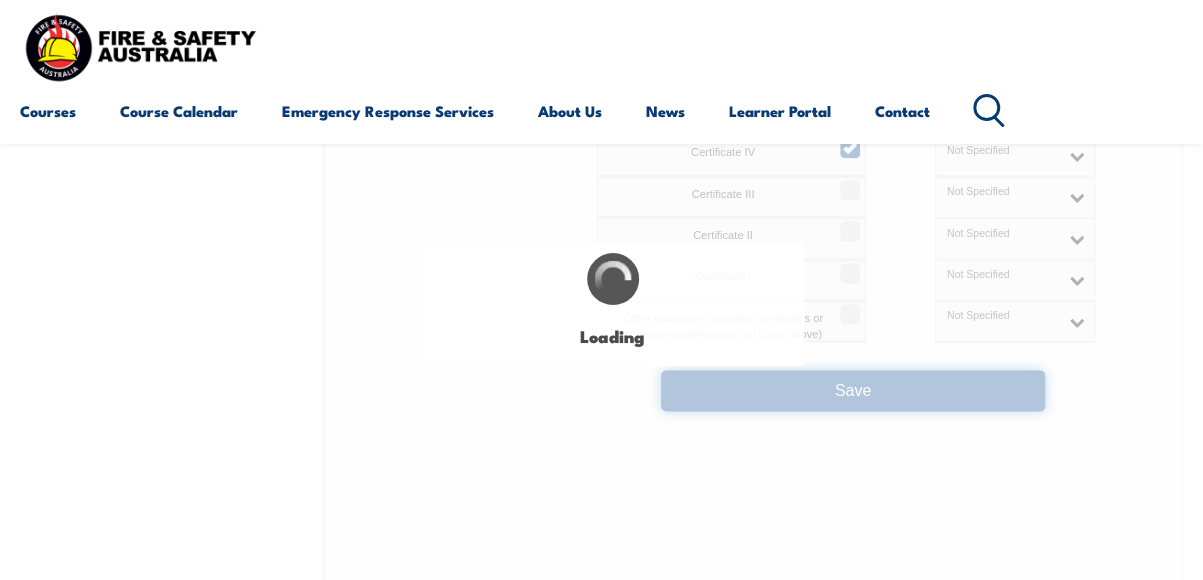 select on "false" 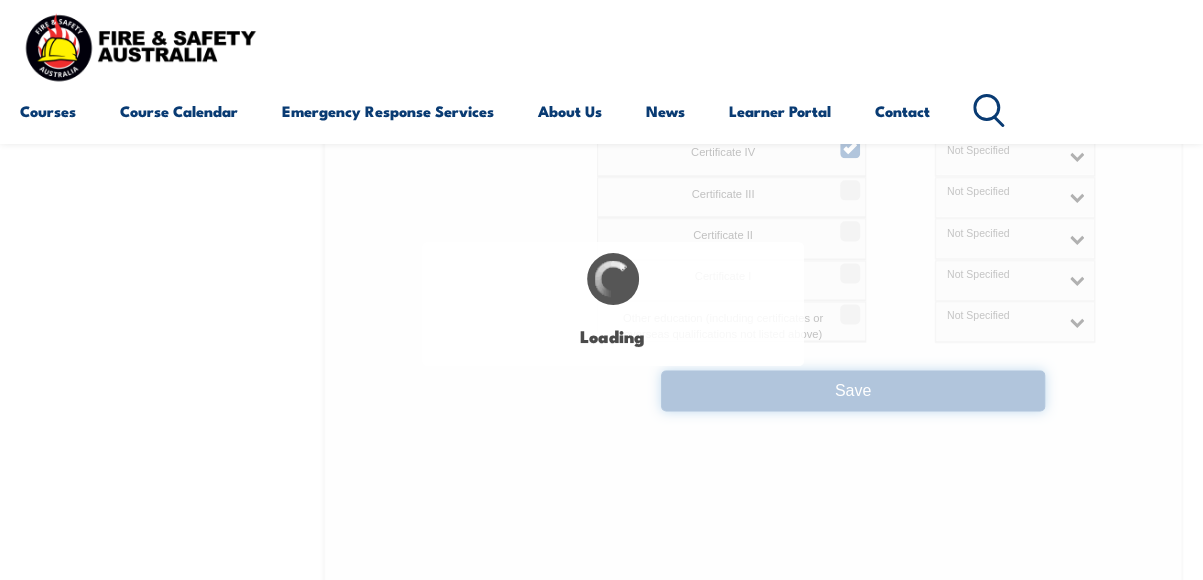 select on "true" 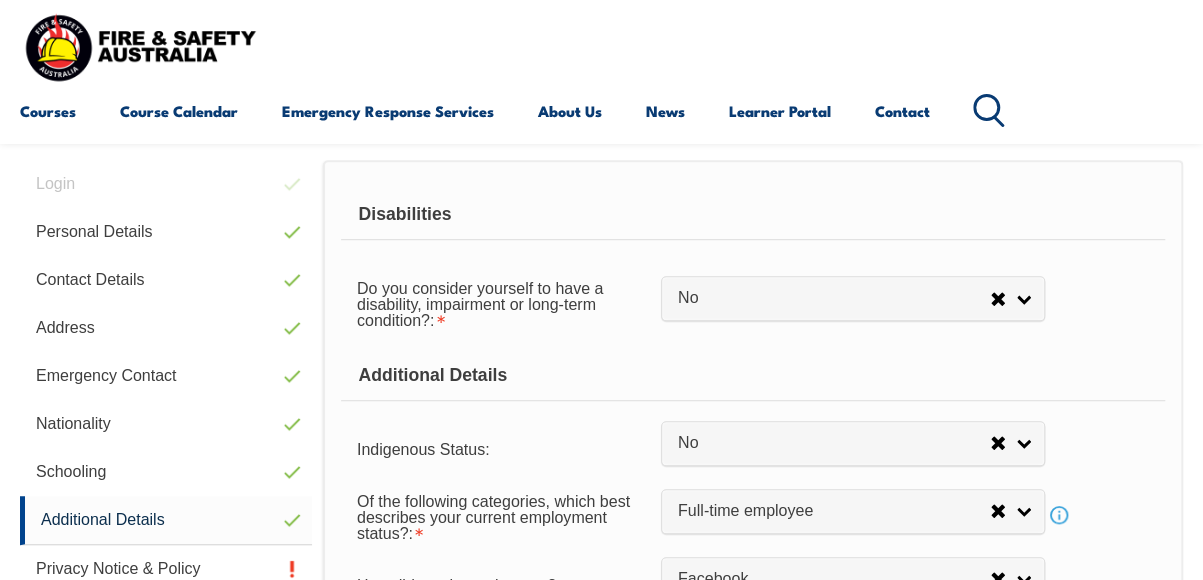 scroll, scrollTop: 485, scrollLeft: 0, axis: vertical 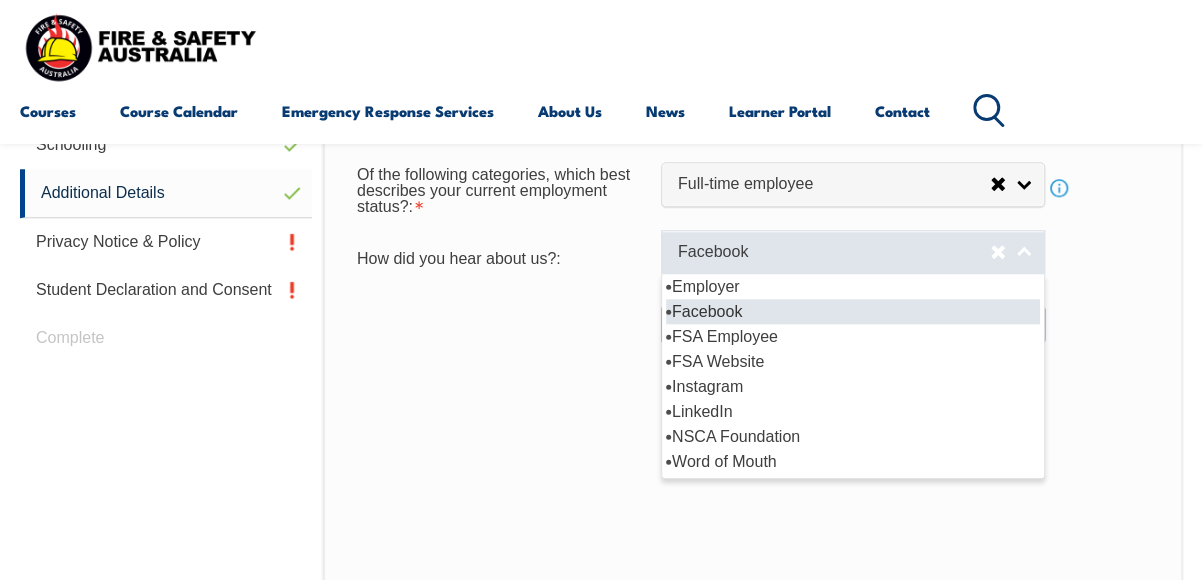click on "Facebook" at bounding box center [853, 252] 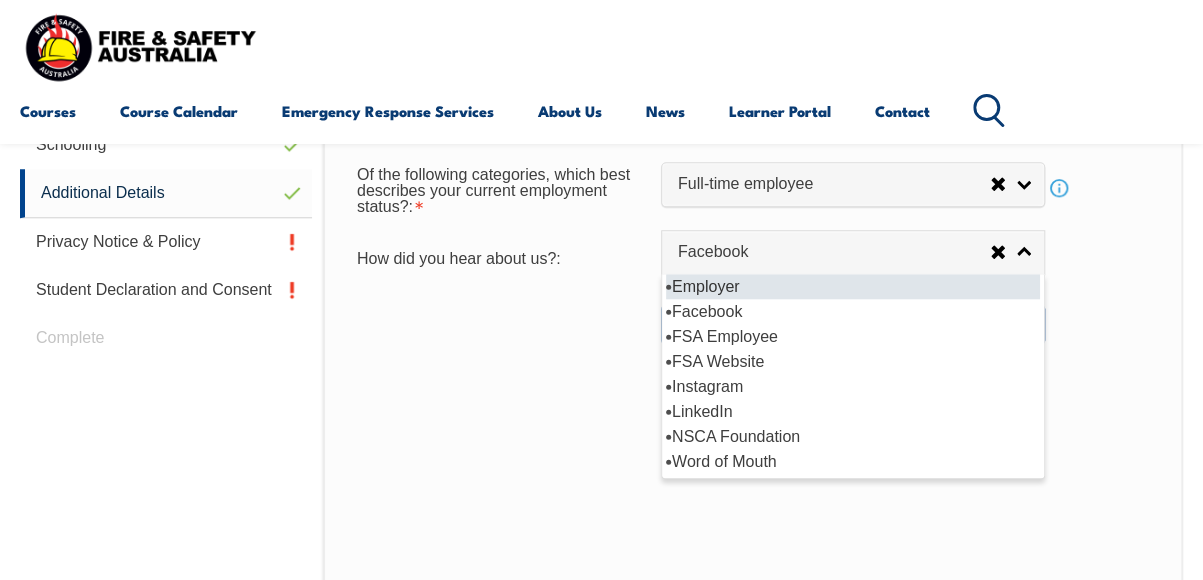 click on "Employer" at bounding box center [853, 286] 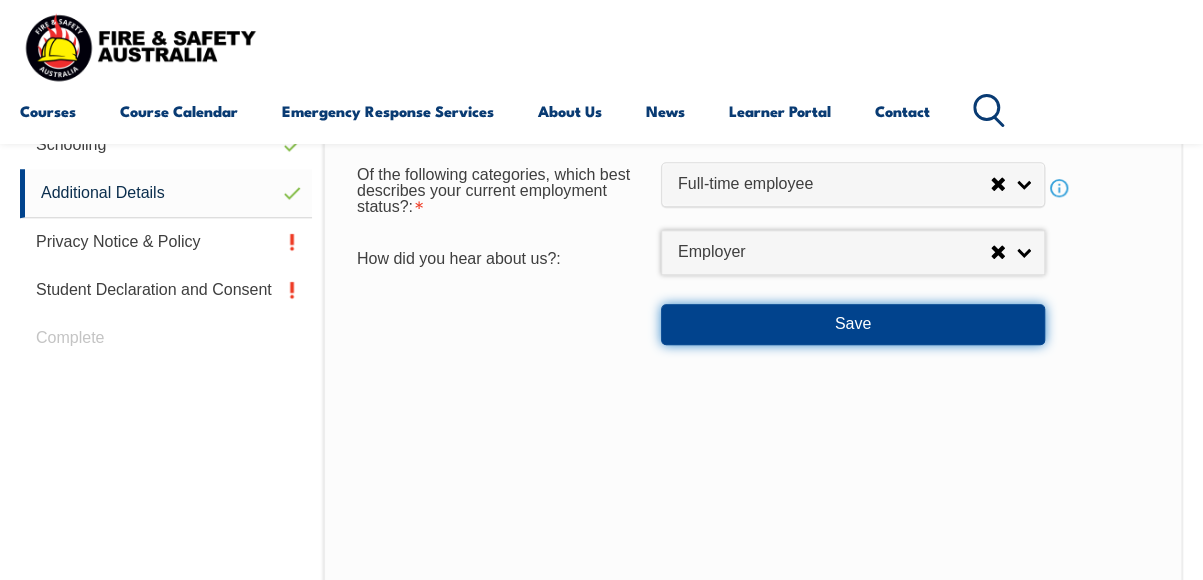 click on "Save" at bounding box center (853, 324) 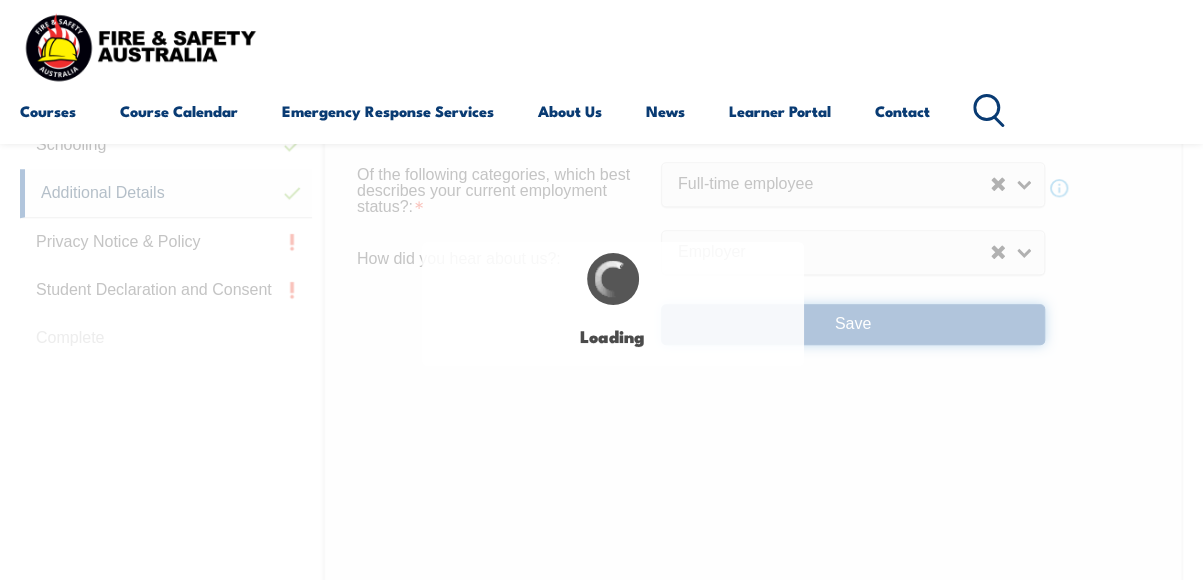 select on "false" 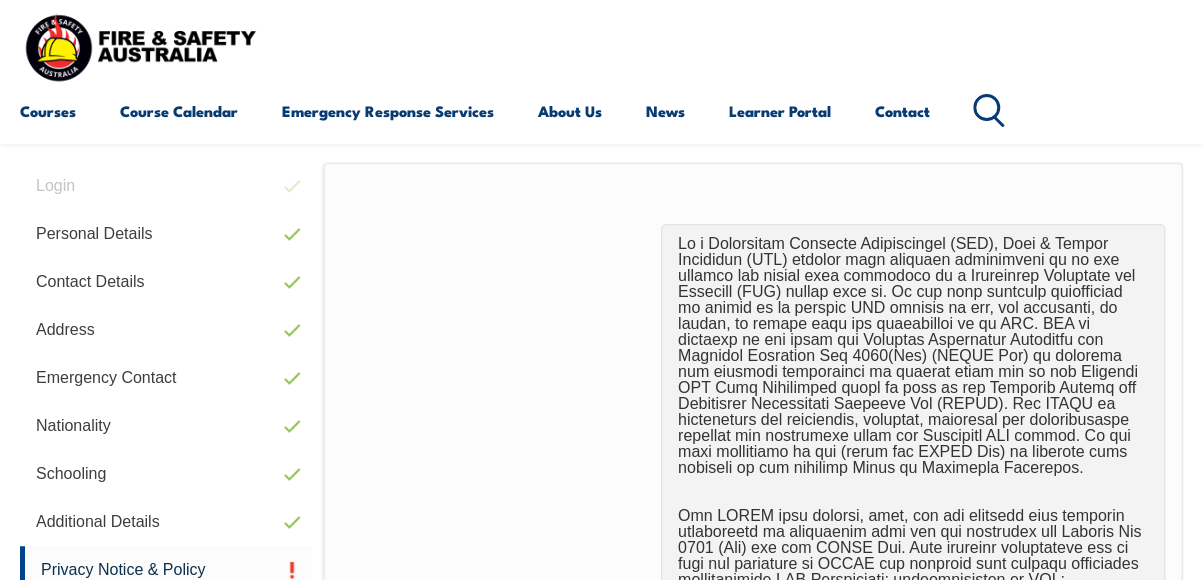 scroll, scrollTop: 485, scrollLeft: 0, axis: vertical 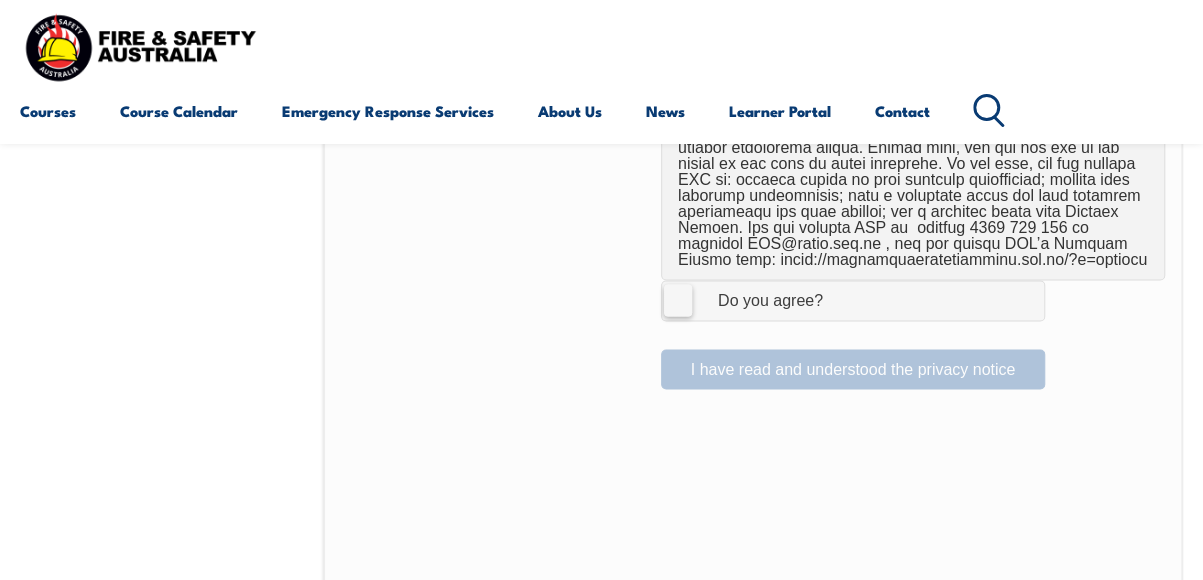 click on "I Agree Do you agree?" at bounding box center (853, 300) 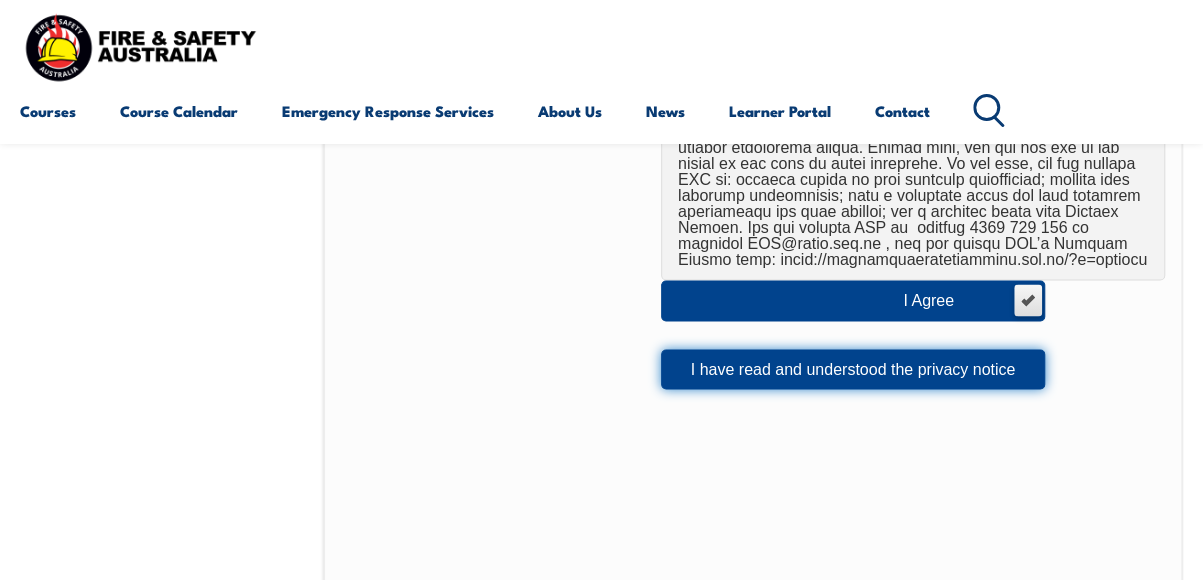 click on "I have read and understood the privacy notice" at bounding box center [853, 369] 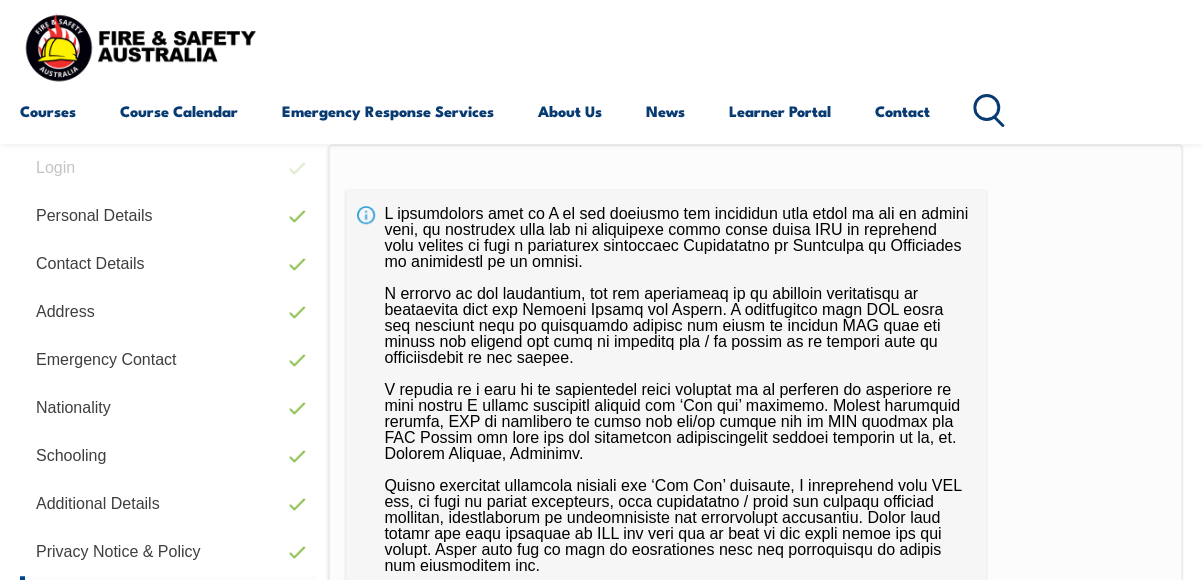 scroll, scrollTop: 485, scrollLeft: 0, axis: vertical 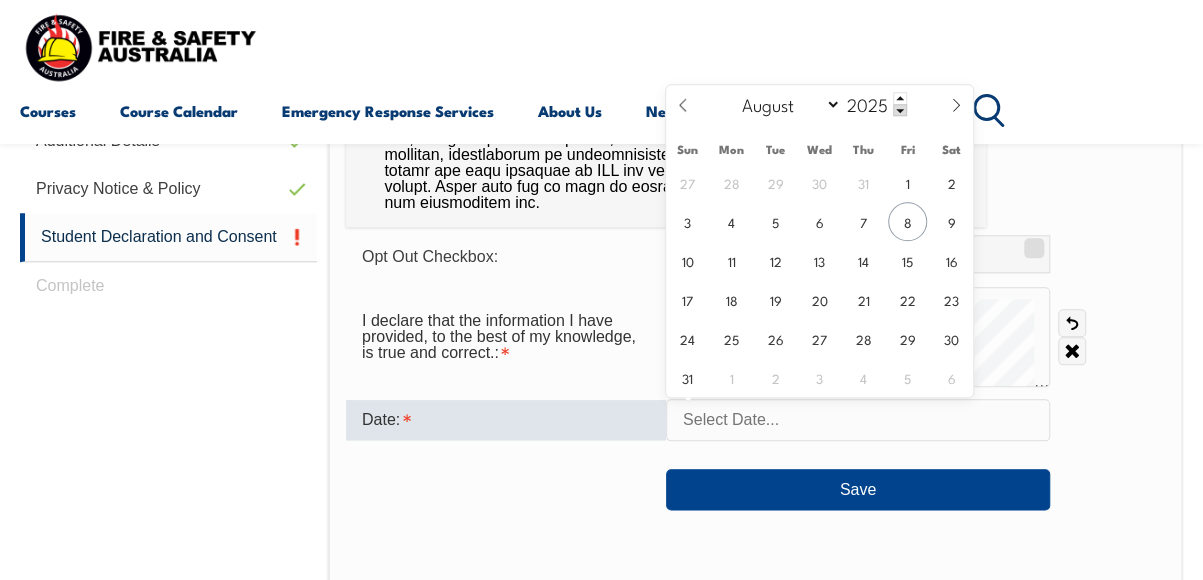 click at bounding box center (858, 420) 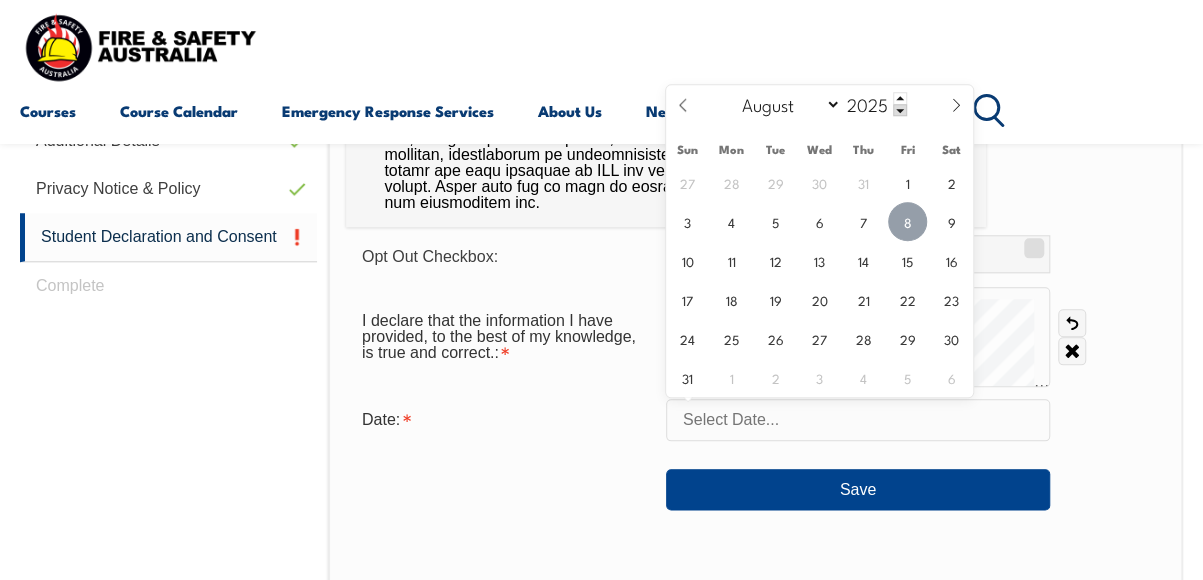 click on "8" at bounding box center (907, 221) 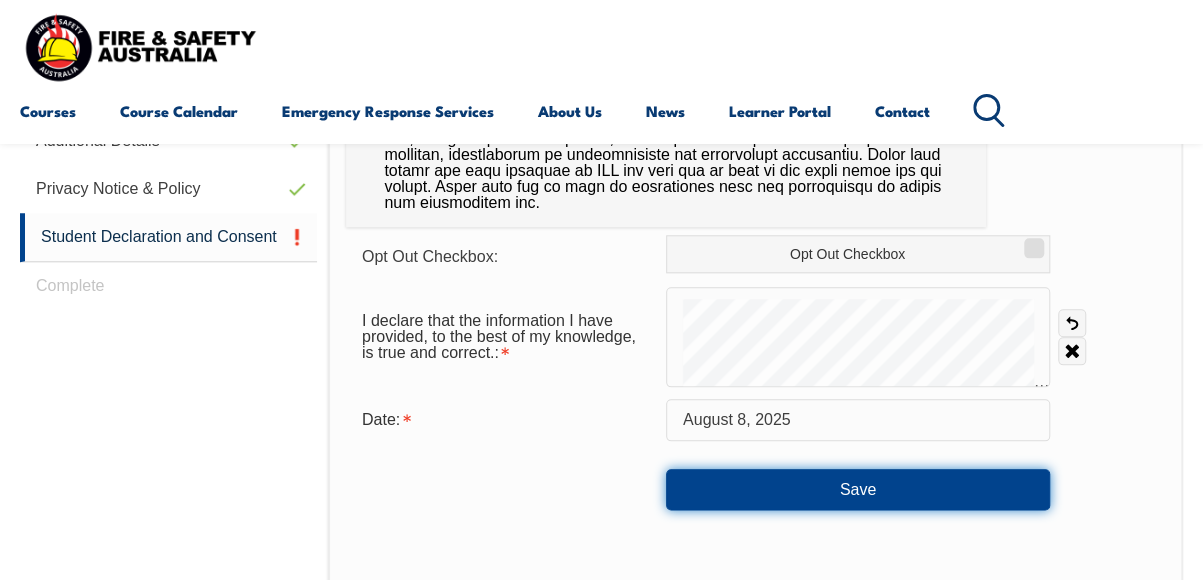 click on "Save" at bounding box center (858, 489) 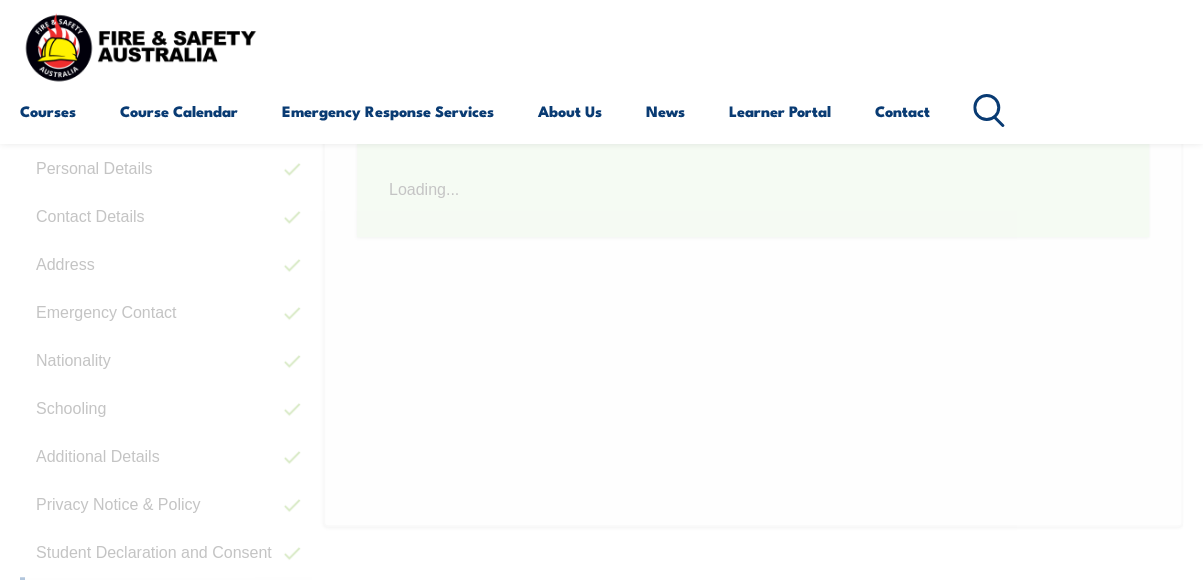 scroll, scrollTop: 485, scrollLeft: 0, axis: vertical 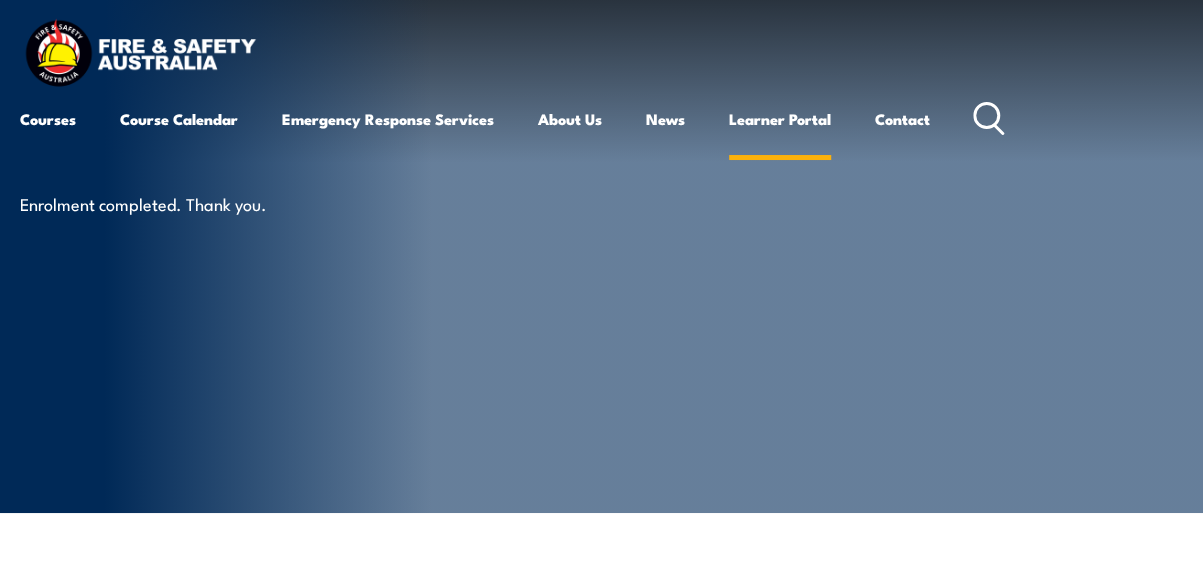click on "Learner Portal" at bounding box center [780, 119] 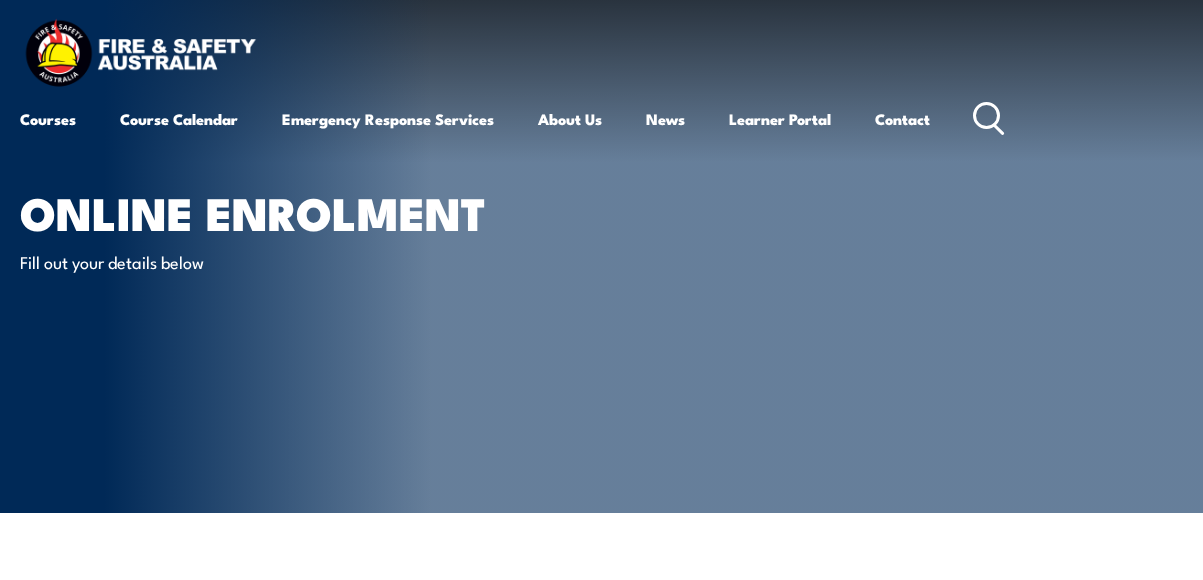 scroll, scrollTop: 0, scrollLeft: 0, axis: both 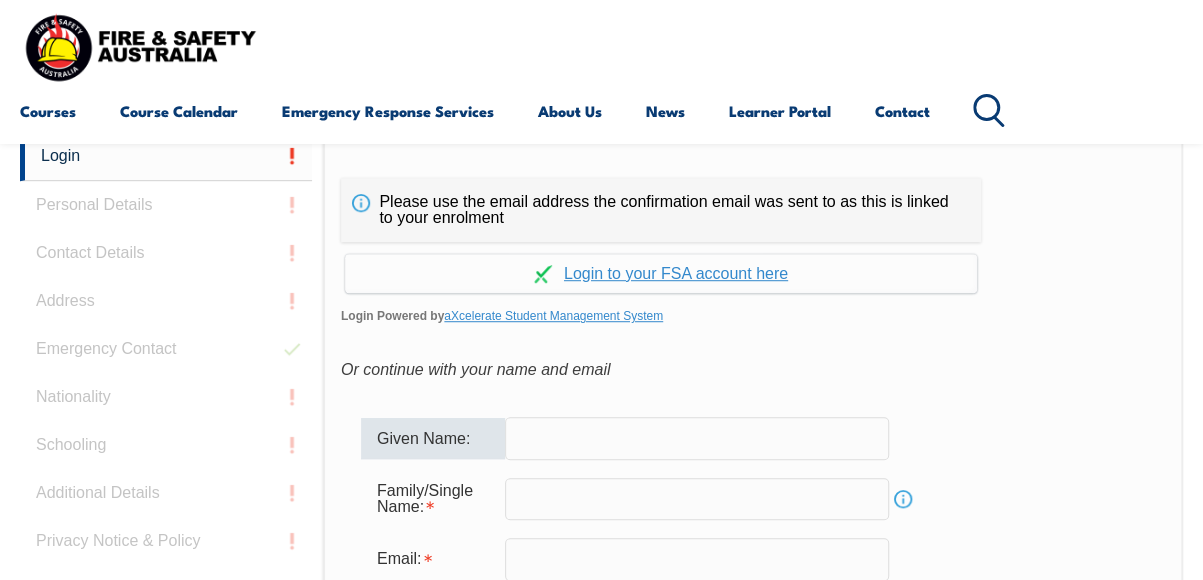 click at bounding box center [697, 438] 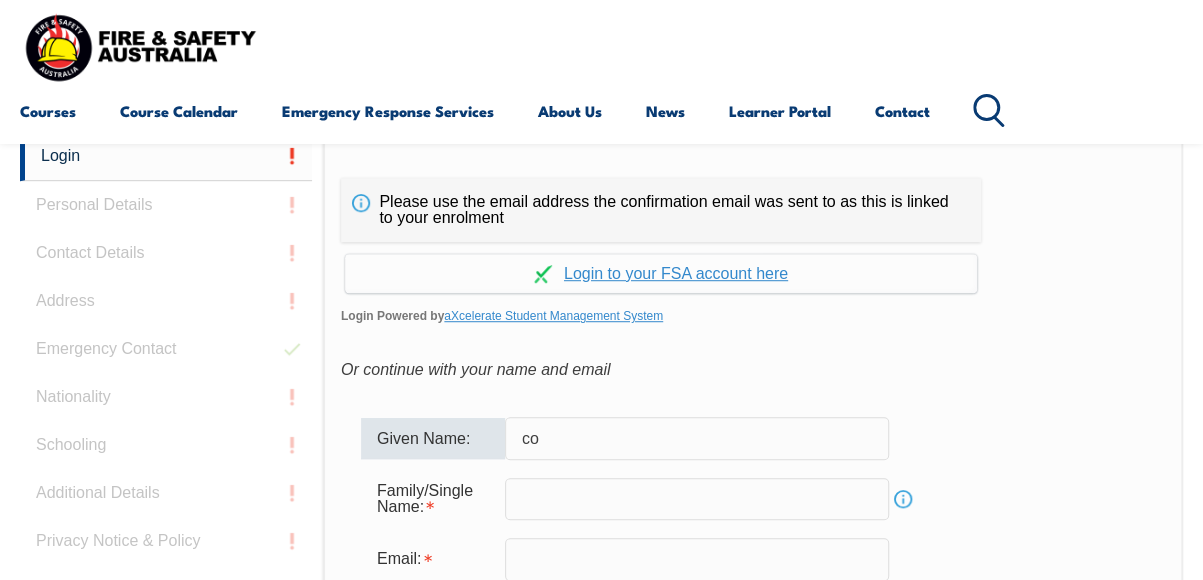 type on "c" 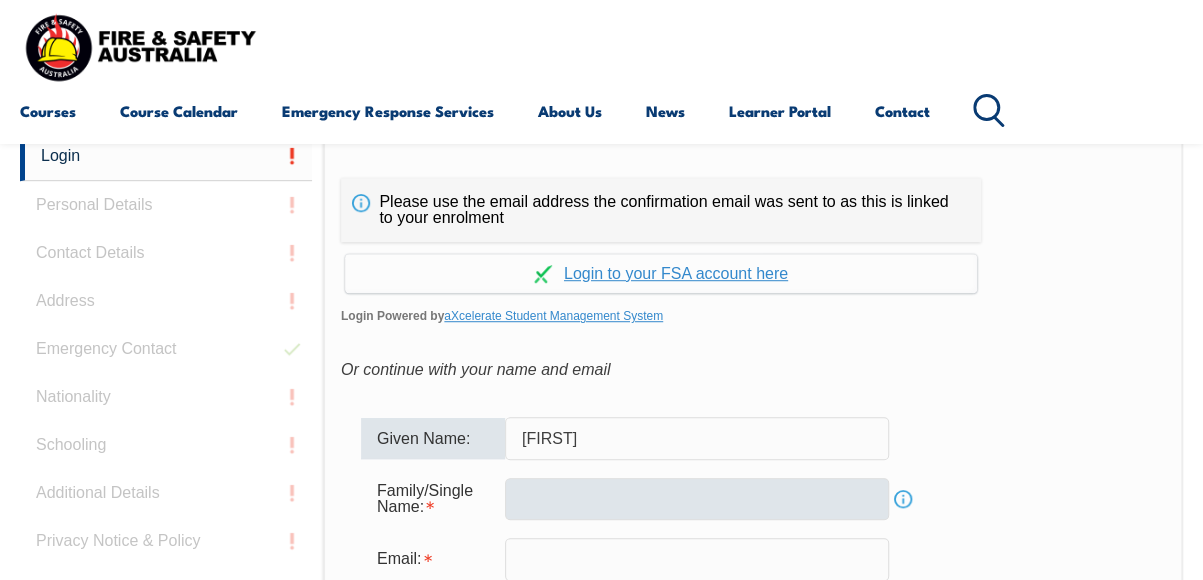 type on "Scott" 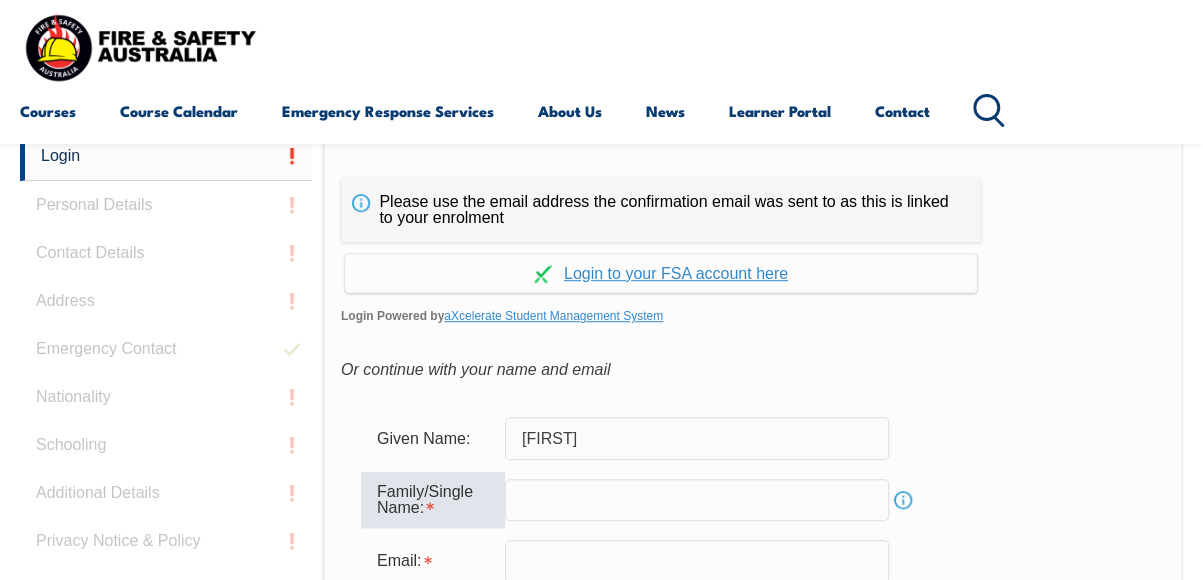 click at bounding box center [697, 500] 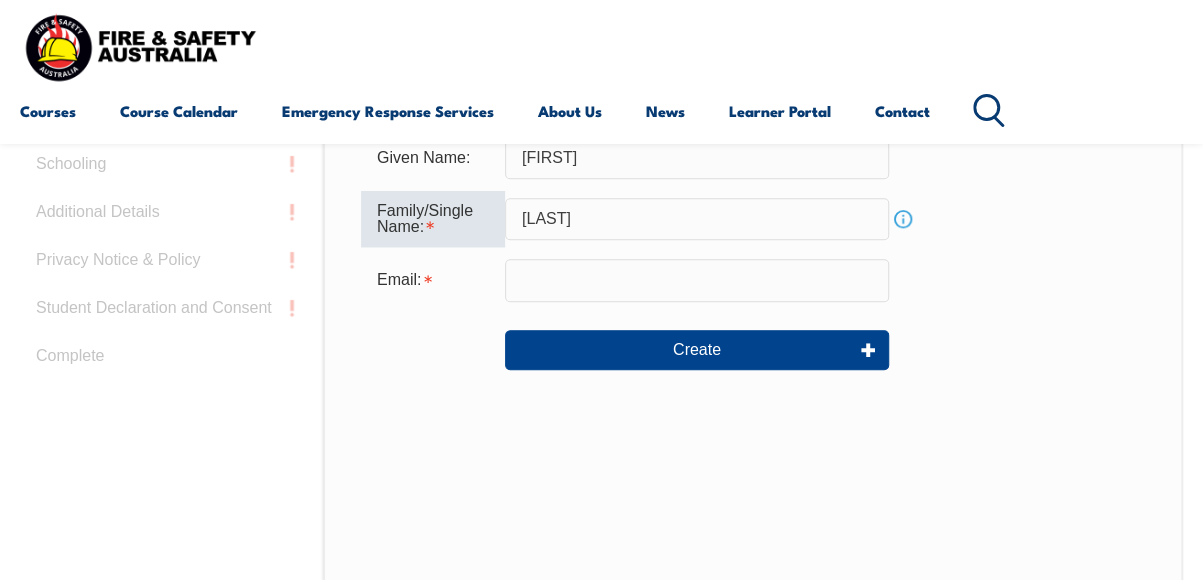 scroll, scrollTop: 768, scrollLeft: 0, axis: vertical 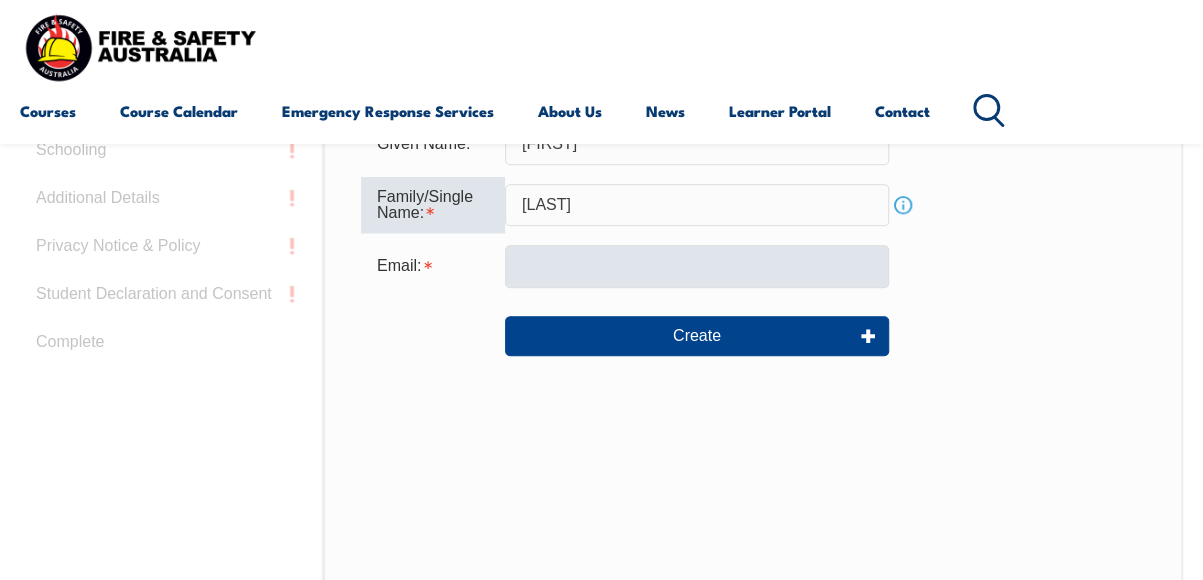 type on "Kempson" 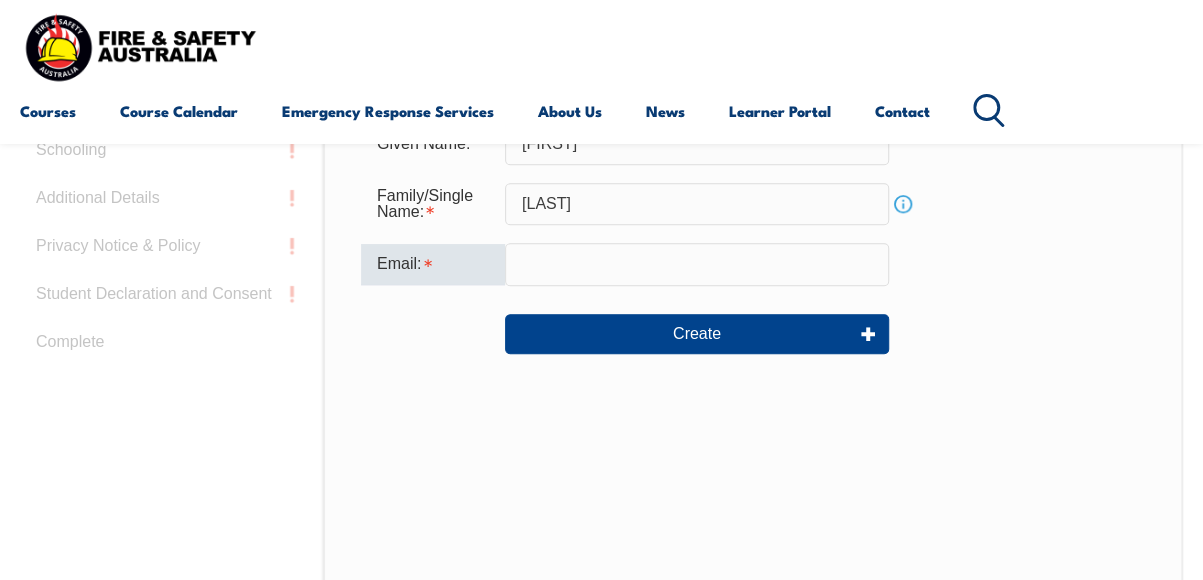 click at bounding box center (697, 264) 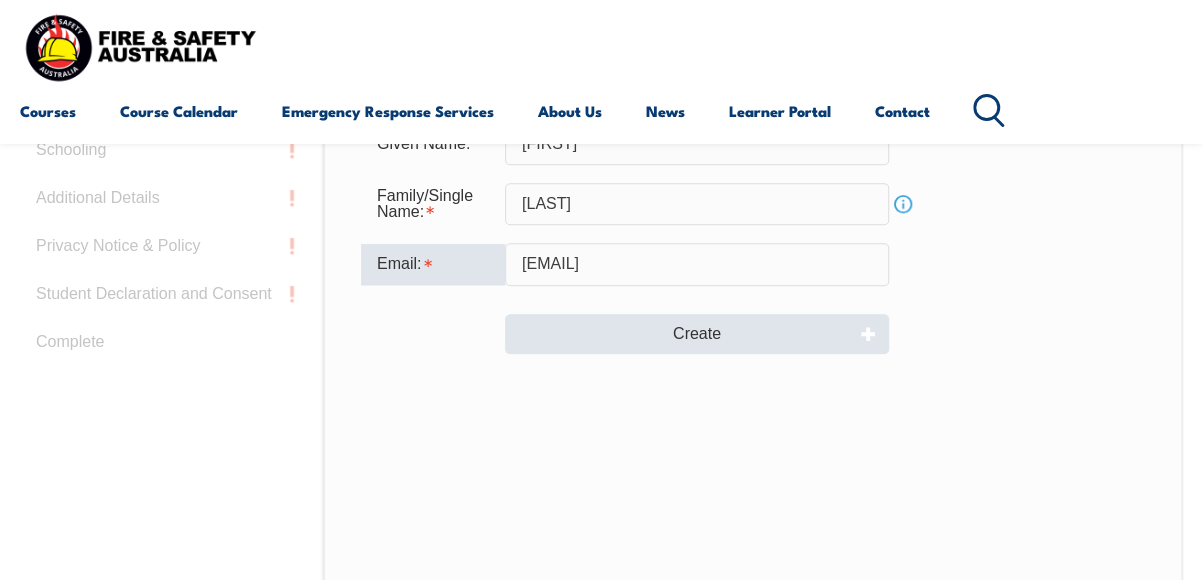 type on "SCOKE@hempel.com" 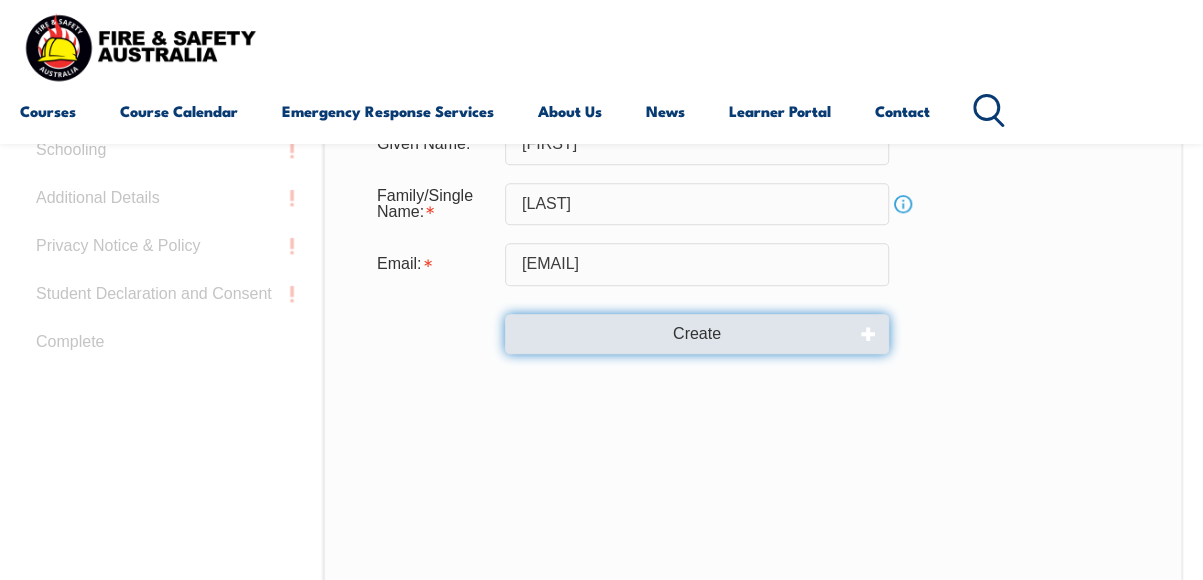 click on "Create" at bounding box center [697, 334] 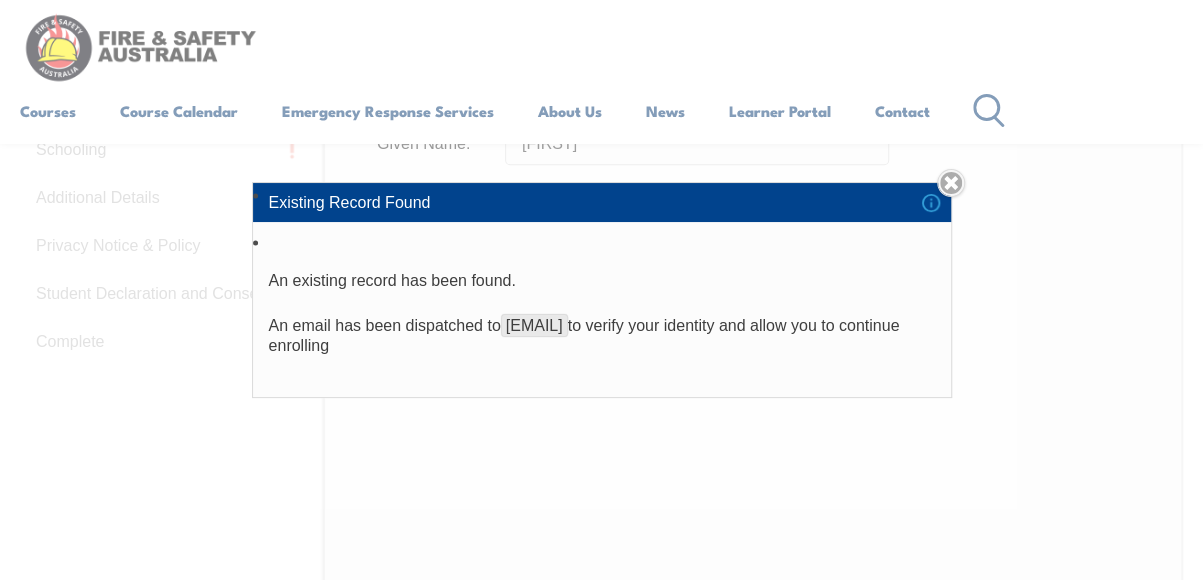 click on "Existing Record Found An existing record has been found. An email has been dispatched to  s***e@h*****.com  to verify your identity and allow you to continue enrolling Close" at bounding box center (601, 290) 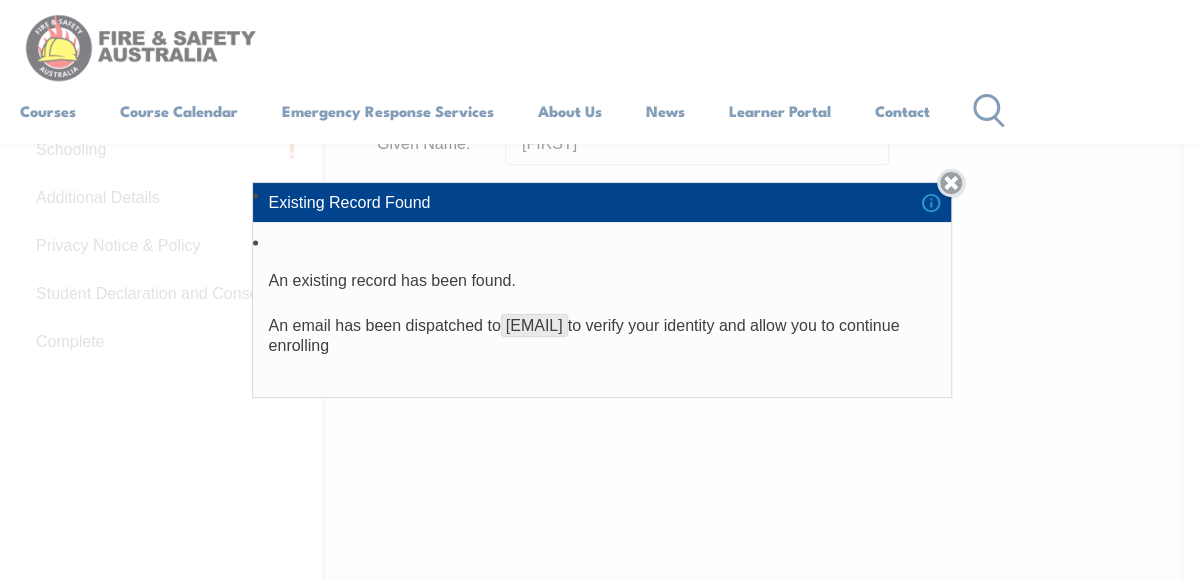 click on "Close" at bounding box center [951, 183] 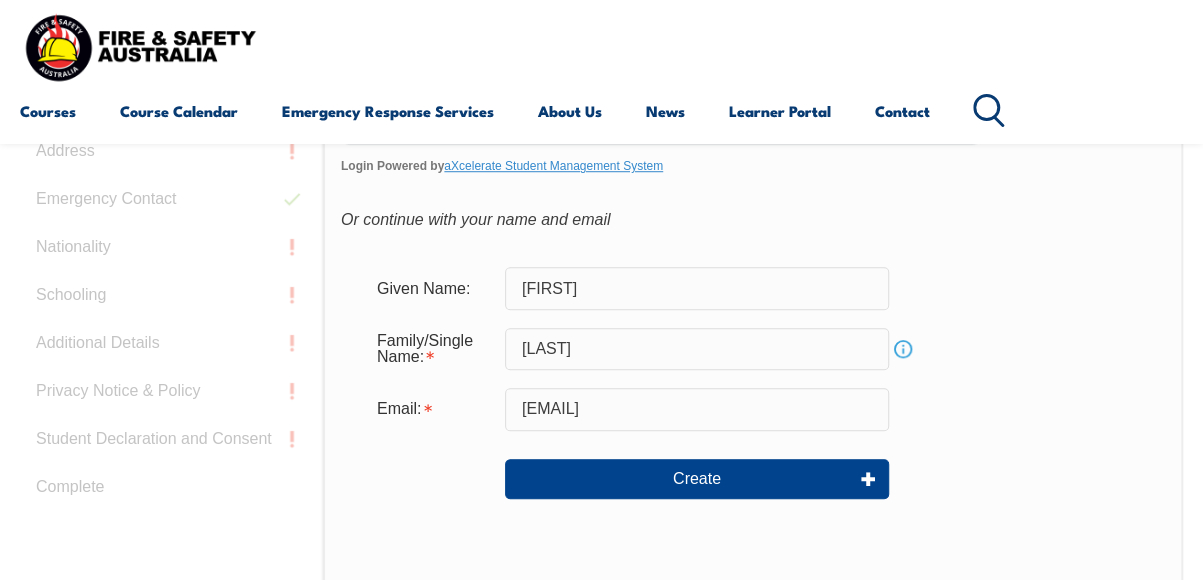 scroll, scrollTop: 660, scrollLeft: 0, axis: vertical 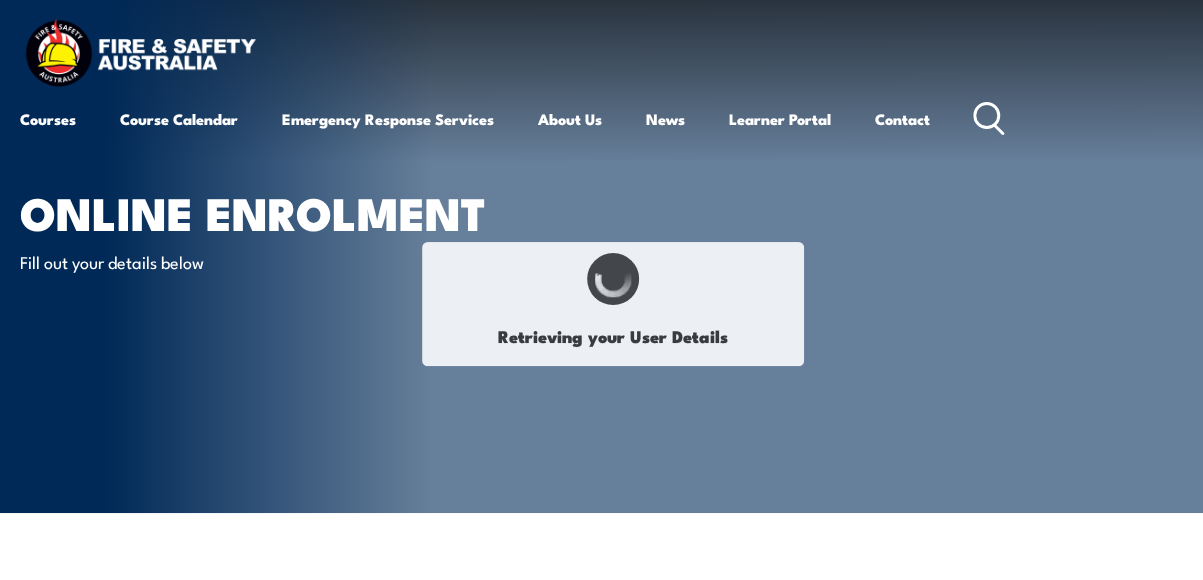 select on "Mr" 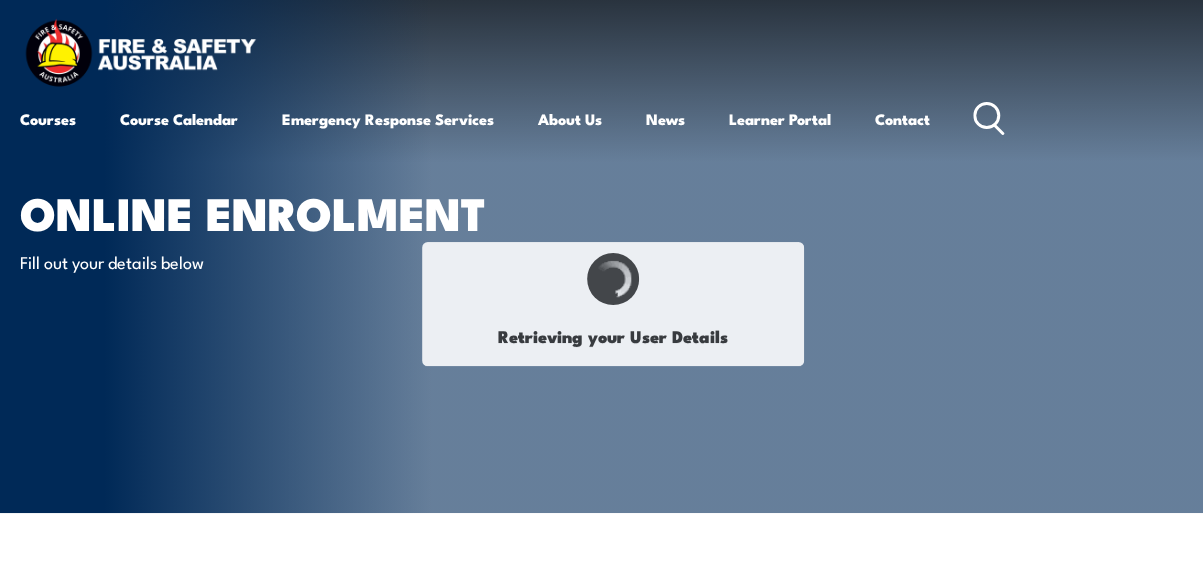 type on "[LAST]" 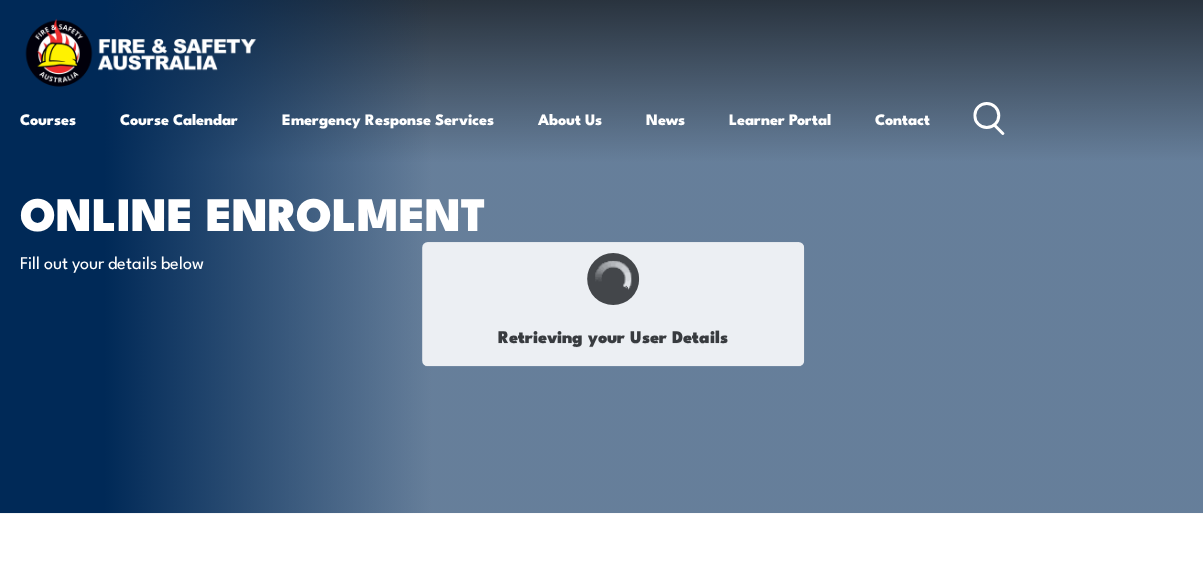 type on "[FIRST]" 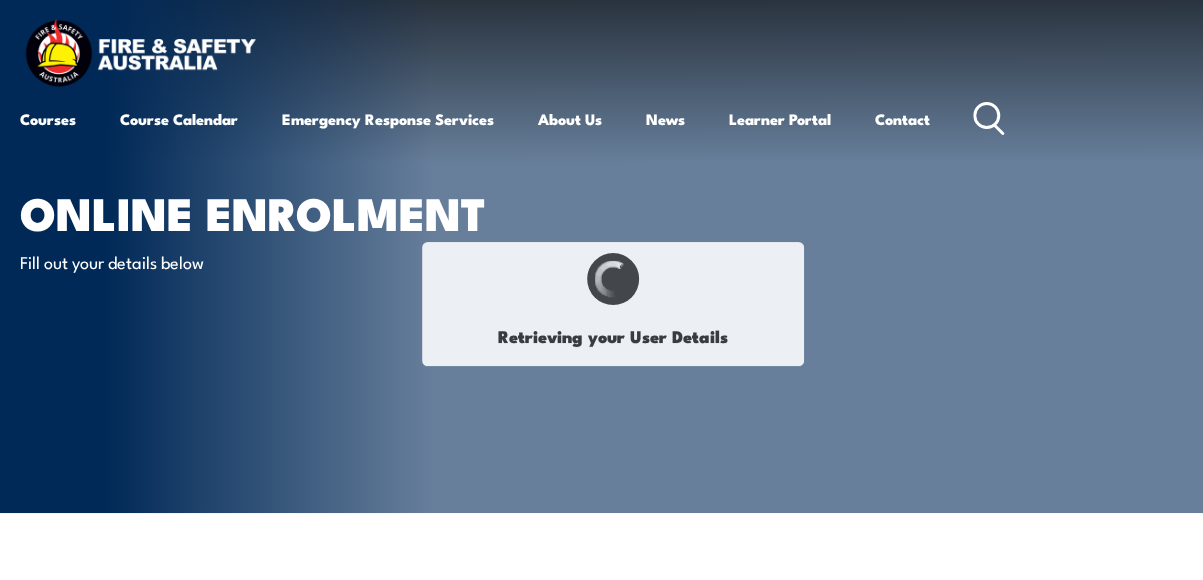 type on "[LAST]" 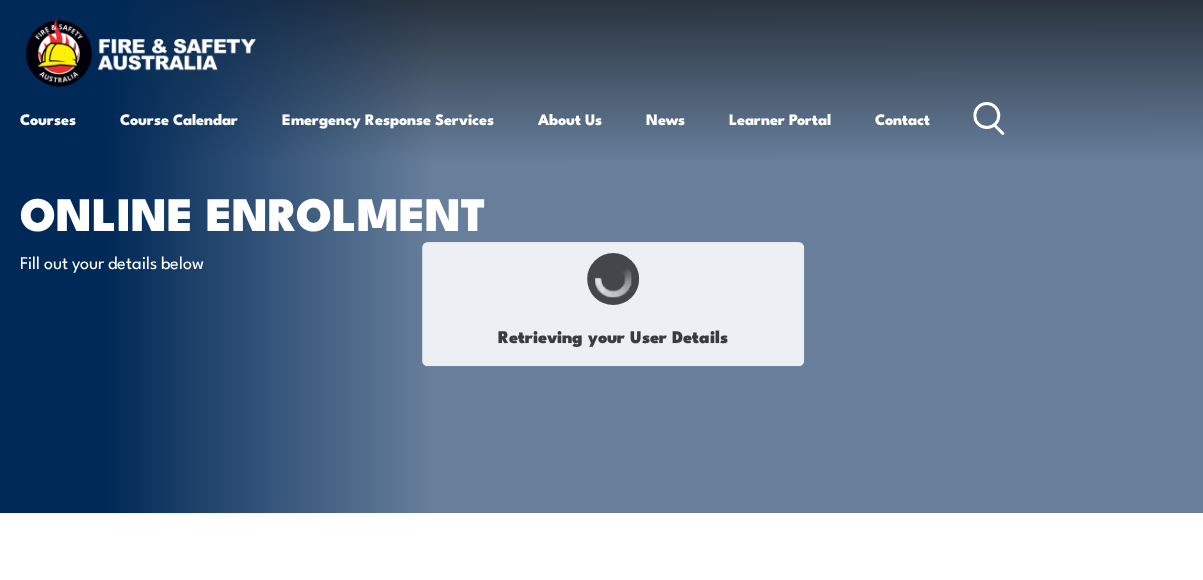 type on "[DATE]" 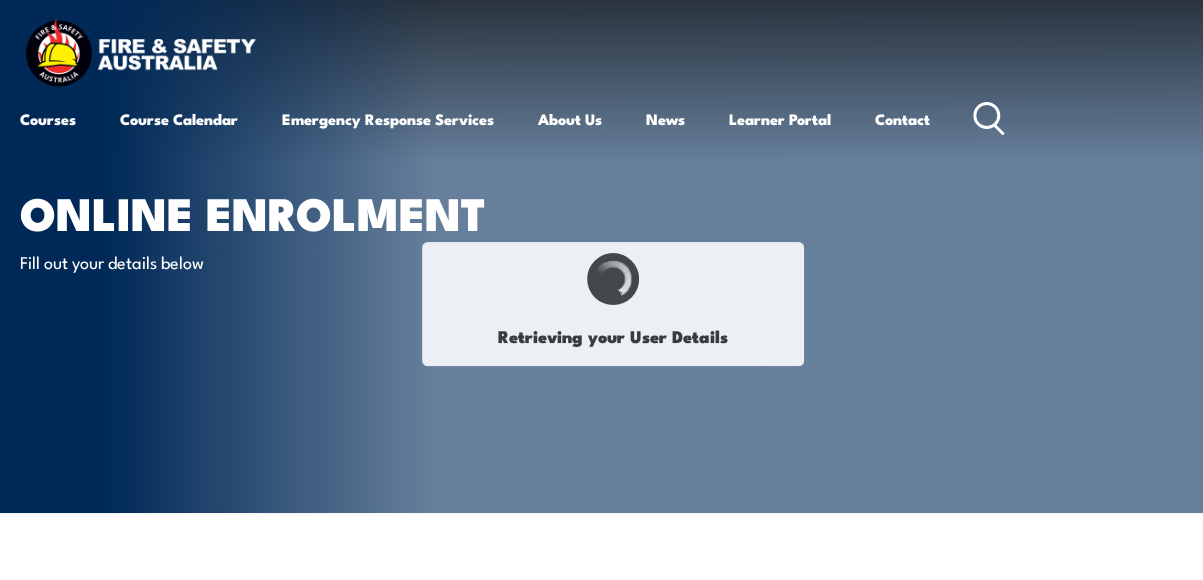 type on "[LICENSE_NUMBER]" 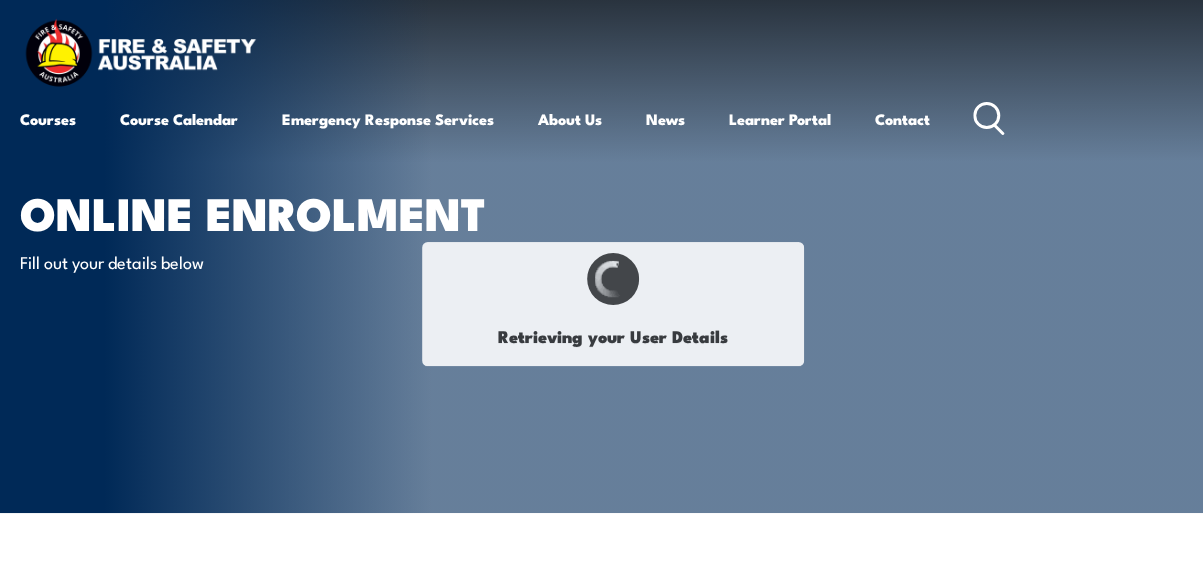 select on "M" 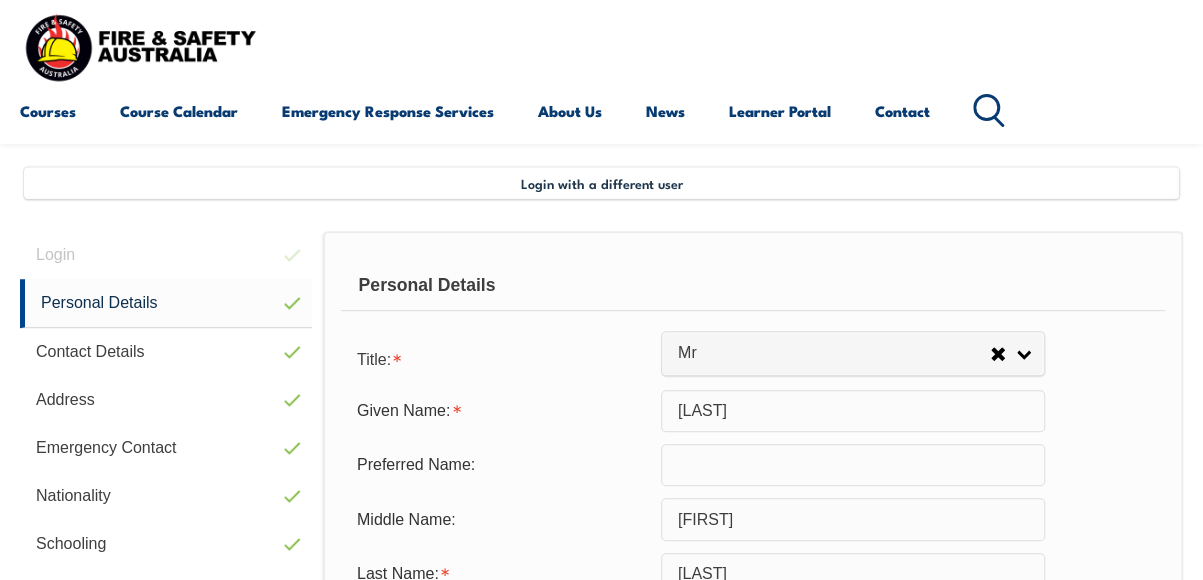 scroll, scrollTop: 485, scrollLeft: 0, axis: vertical 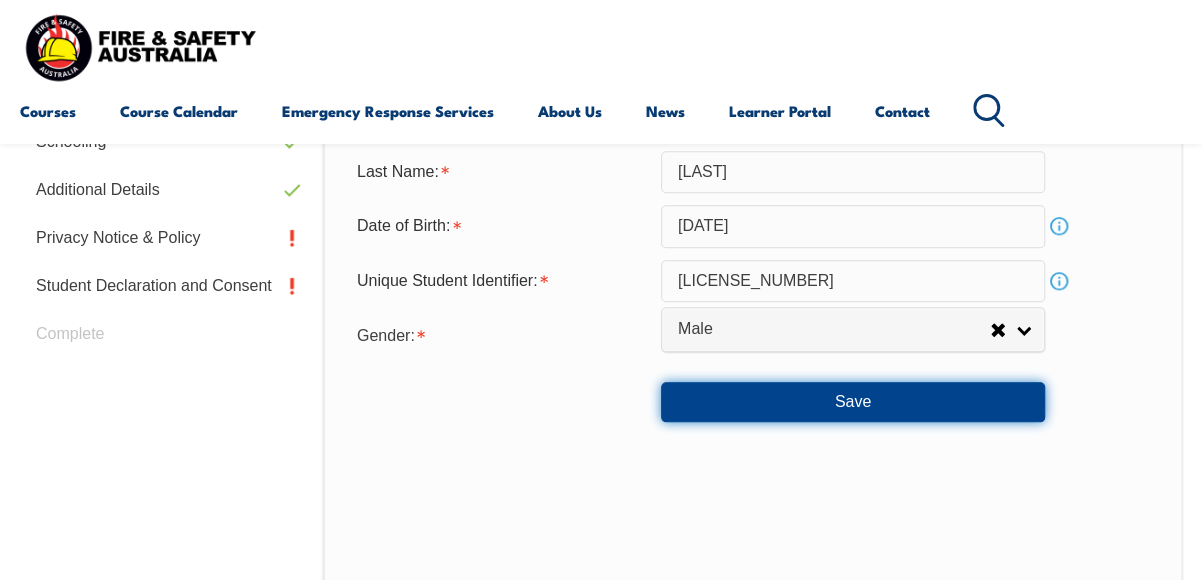 click on "Save" at bounding box center [853, 402] 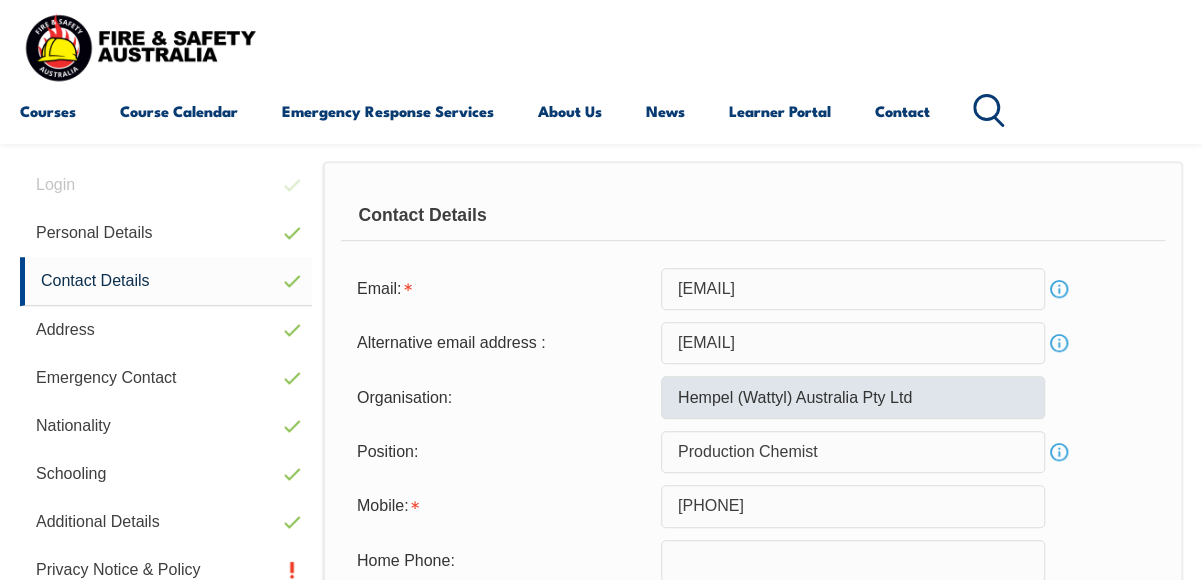 scroll, scrollTop: 485, scrollLeft: 0, axis: vertical 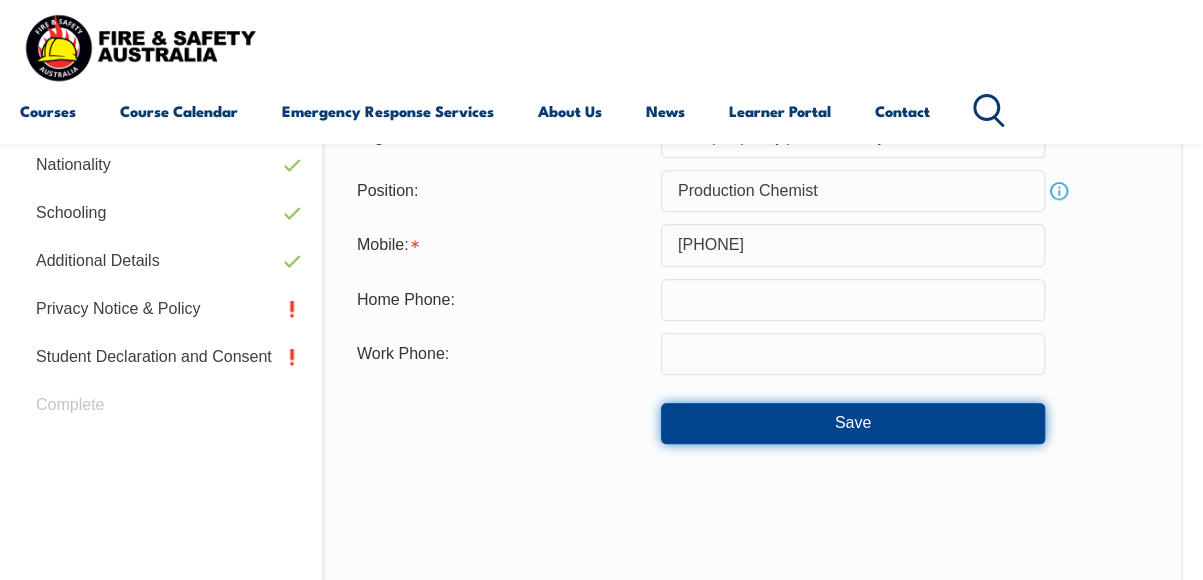 click on "Save" at bounding box center (853, 423) 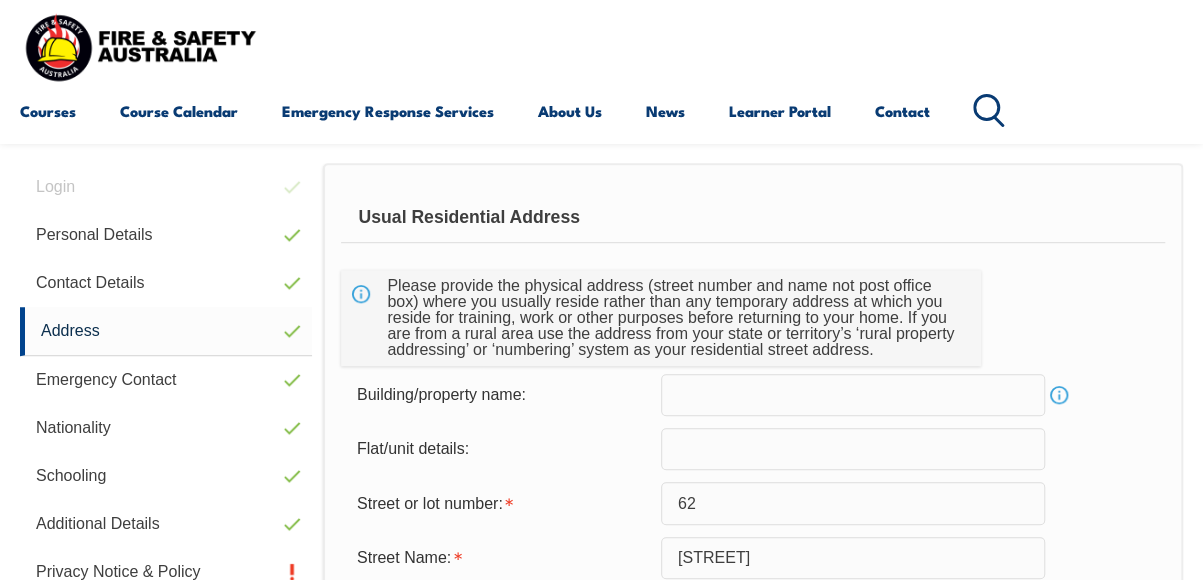 scroll, scrollTop: 484, scrollLeft: 0, axis: vertical 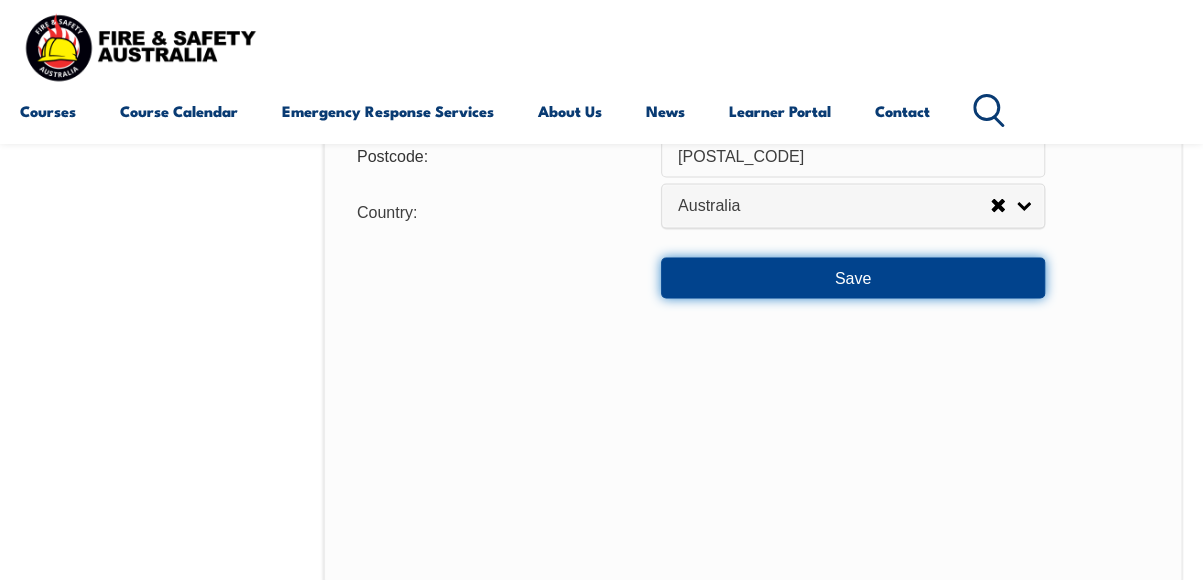 click on "Save" at bounding box center (853, 277) 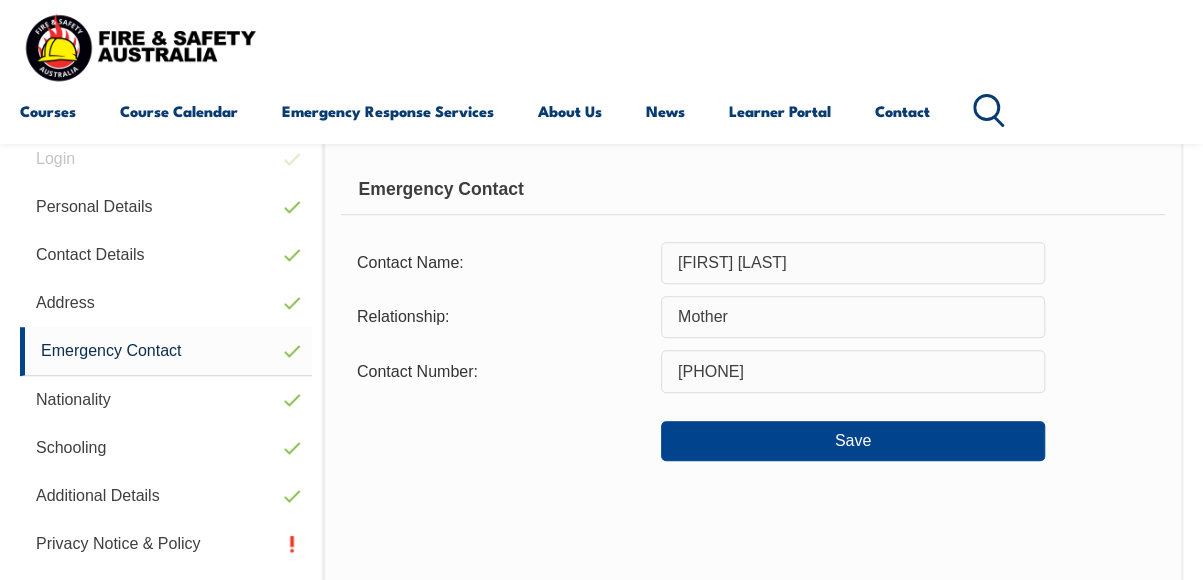 scroll, scrollTop: 485, scrollLeft: 0, axis: vertical 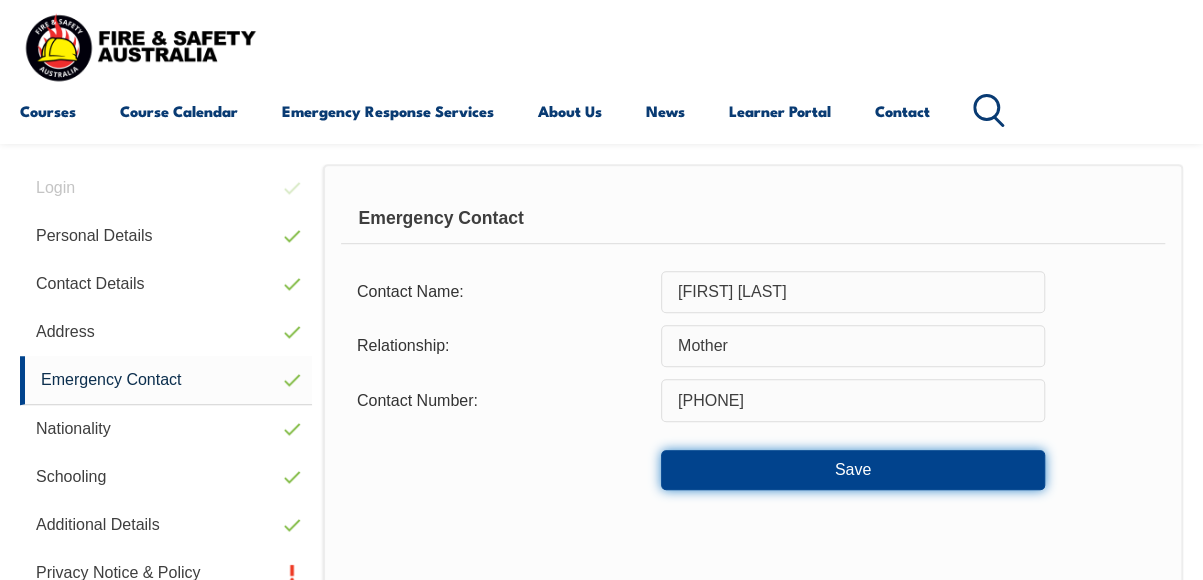 click on "Save" at bounding box center (853, 470) 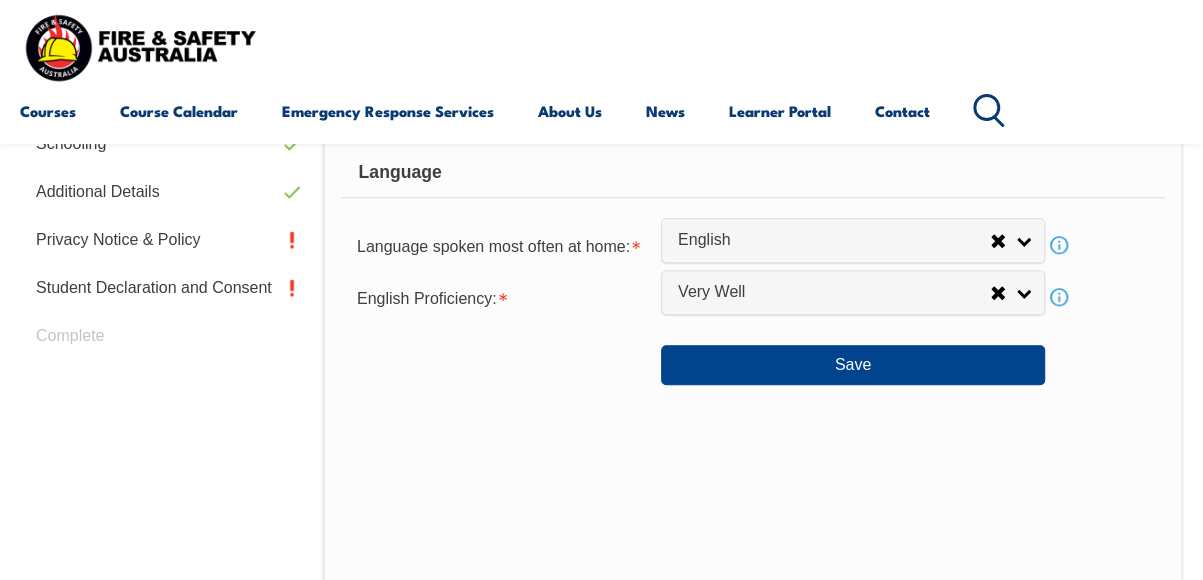 scroll, scrollTop: 821, scrollLeft: 0, axis: vertical 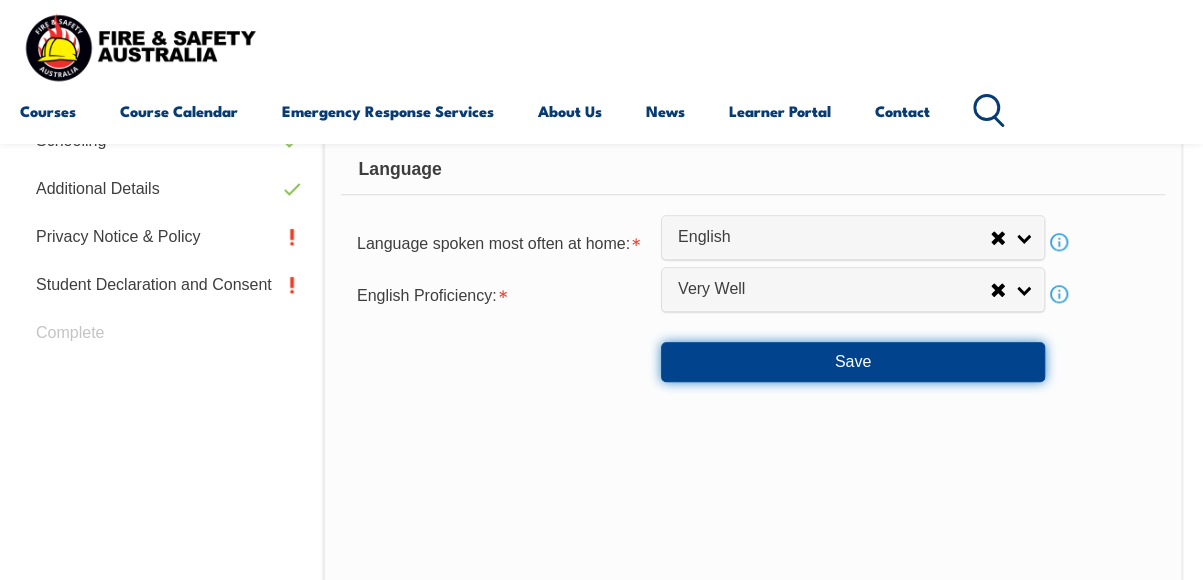 click on "Save" at bounding box center [853, 362] 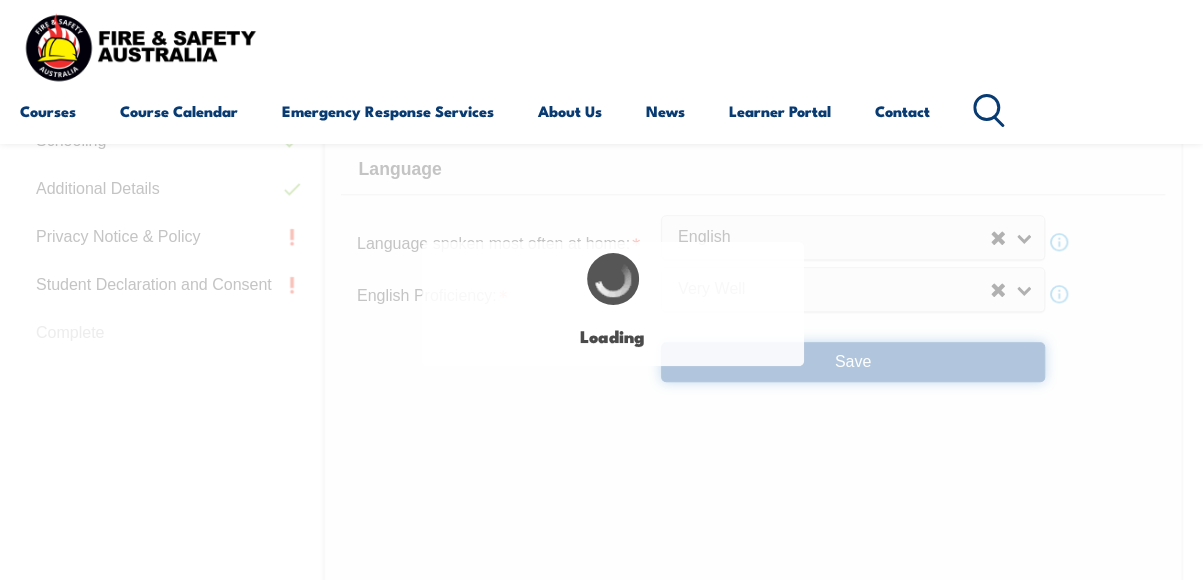 select on "true" 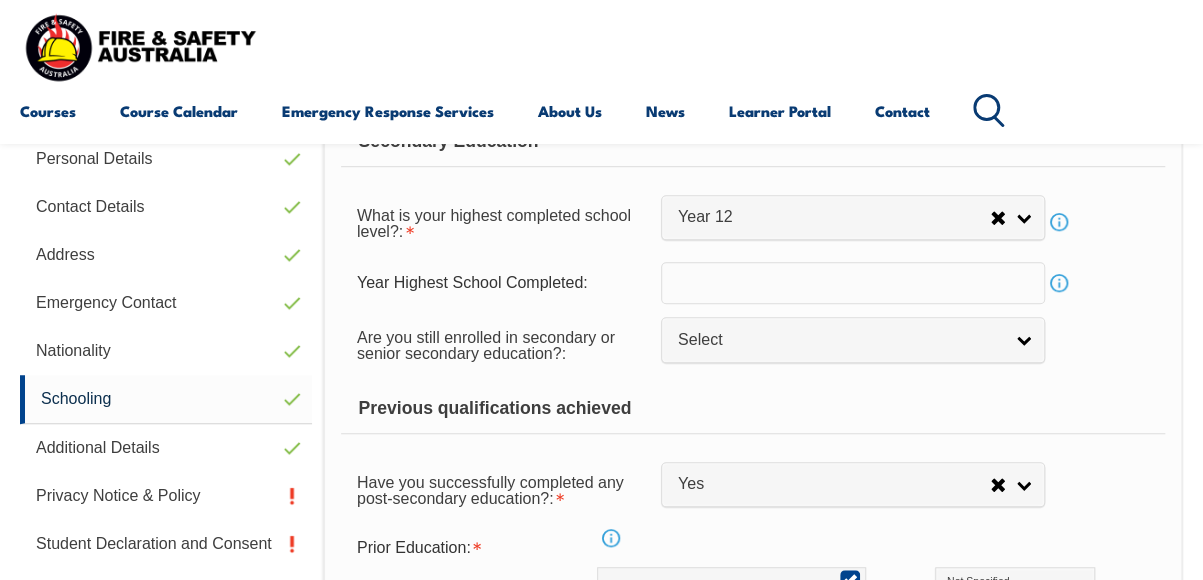 scroll, scrollTop: 484, scrollLeft: 0, axis: vertical 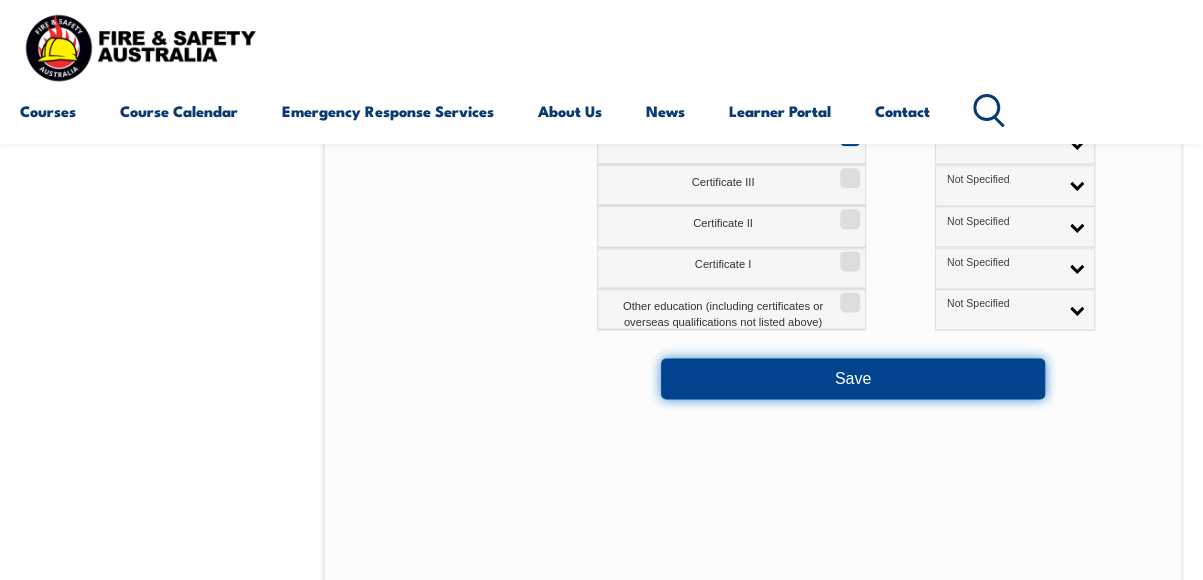 click on "Save" at bounding box center (853, 378) 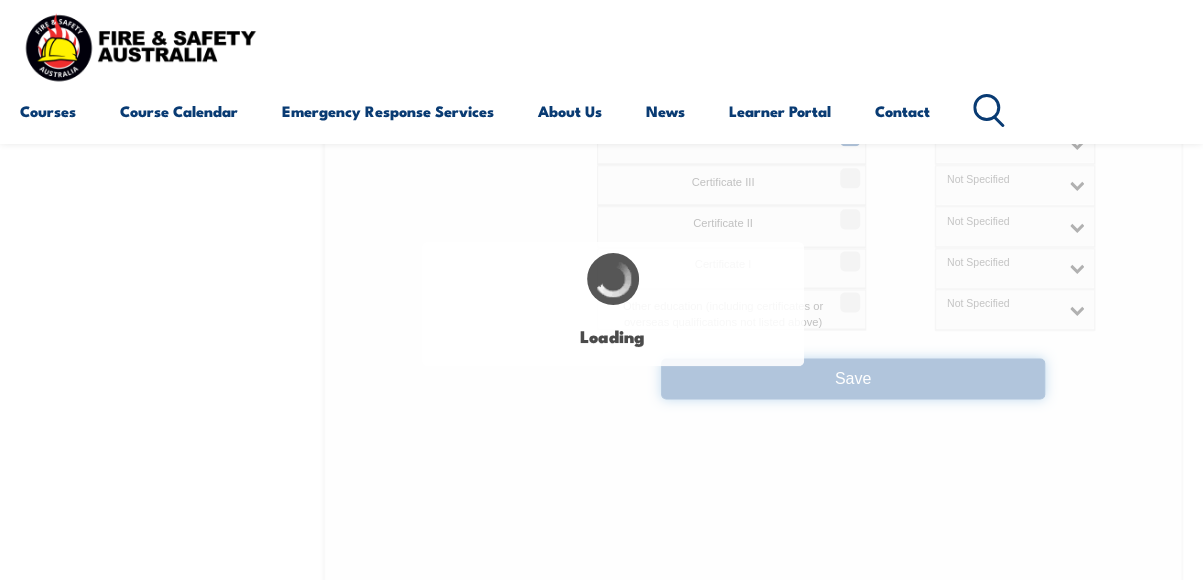 select on "false" 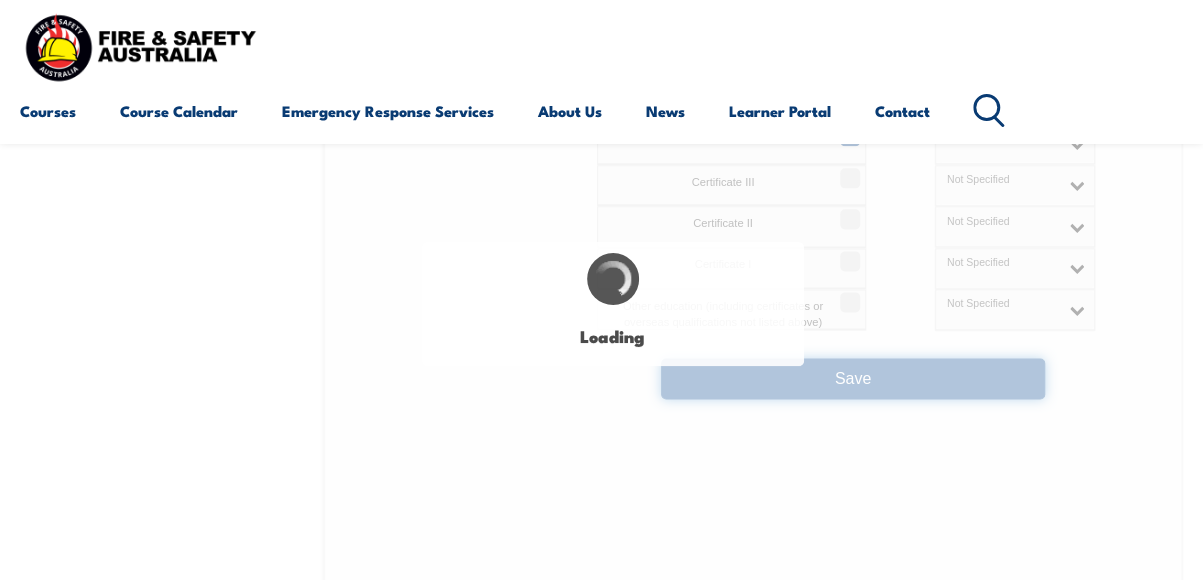 select on "true" 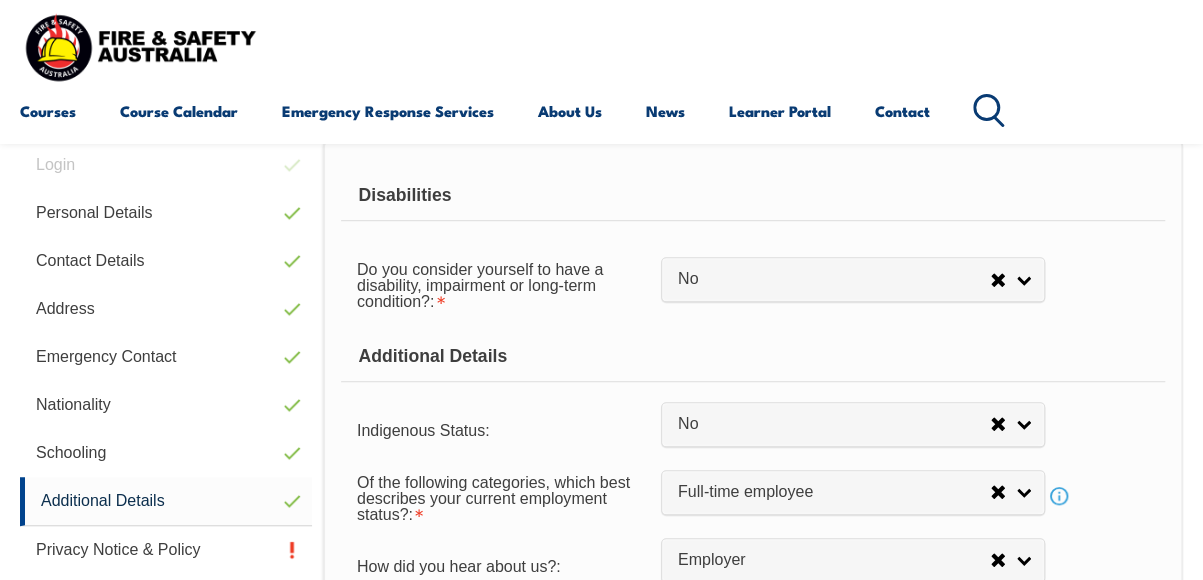 scroll, scrollTop: 485, scrollLeft: 0, axis: vertical 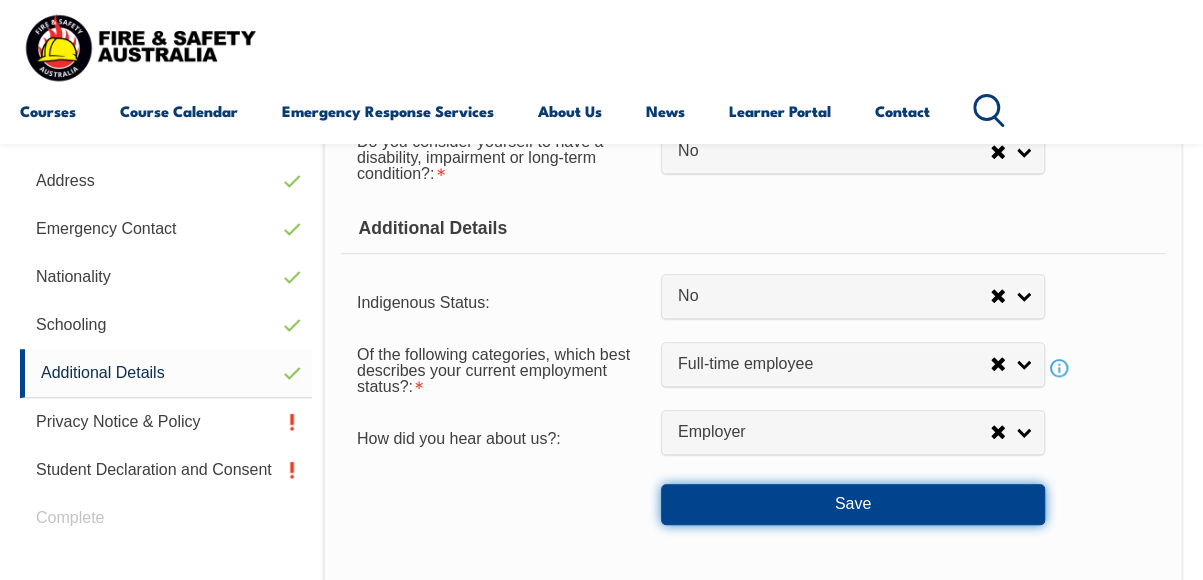 click on "Save" at bounding box center (853, 504) 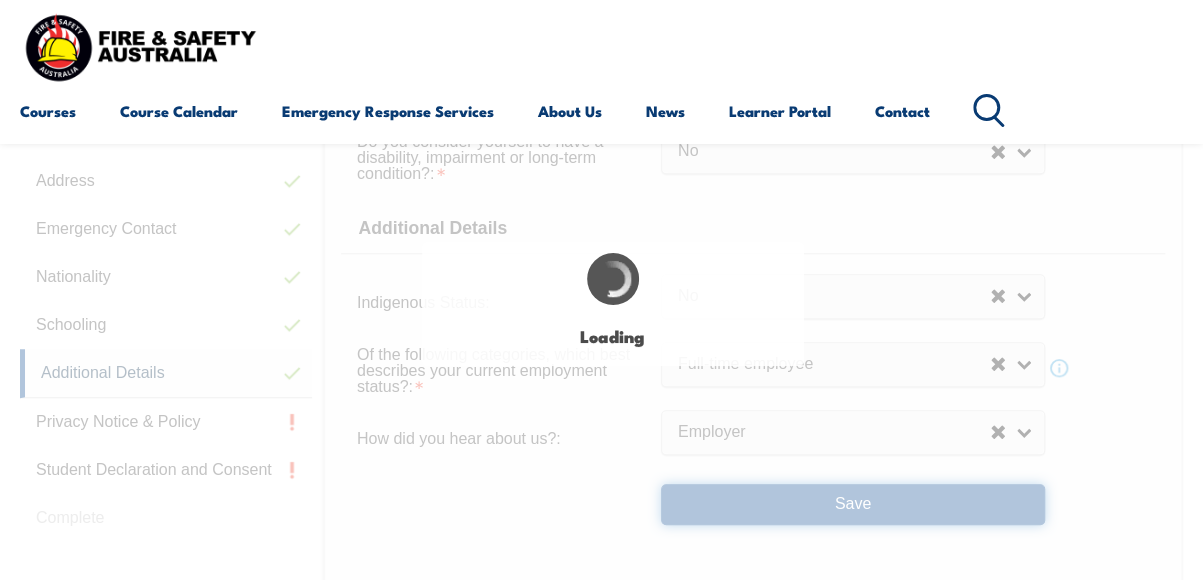 select on "false" 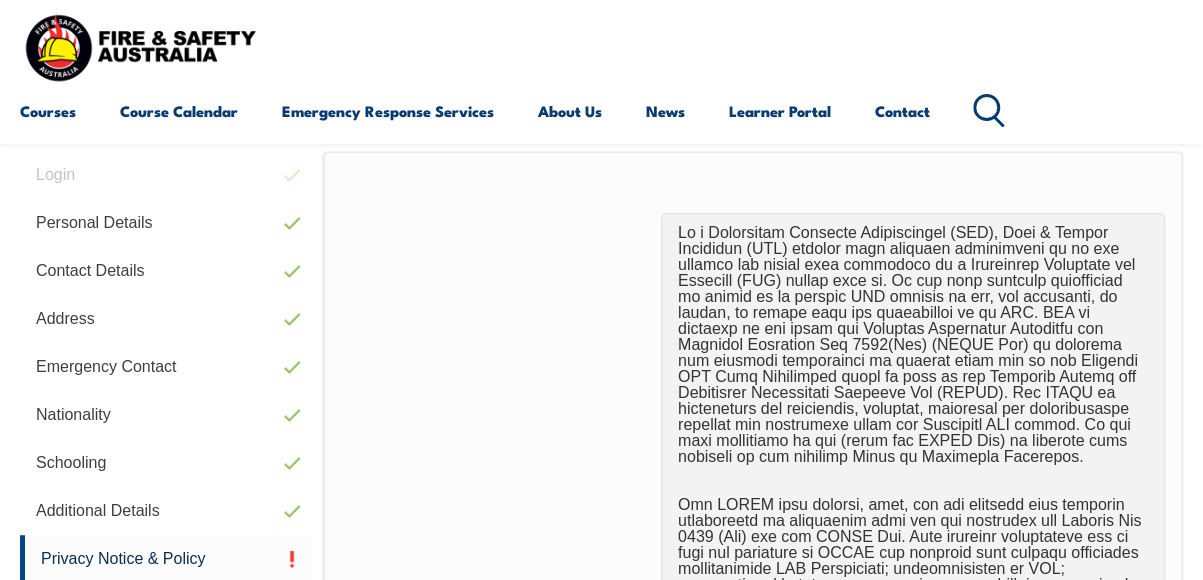 scroll, scrollTop: 485, scrollLeft: 0, axis: vertical 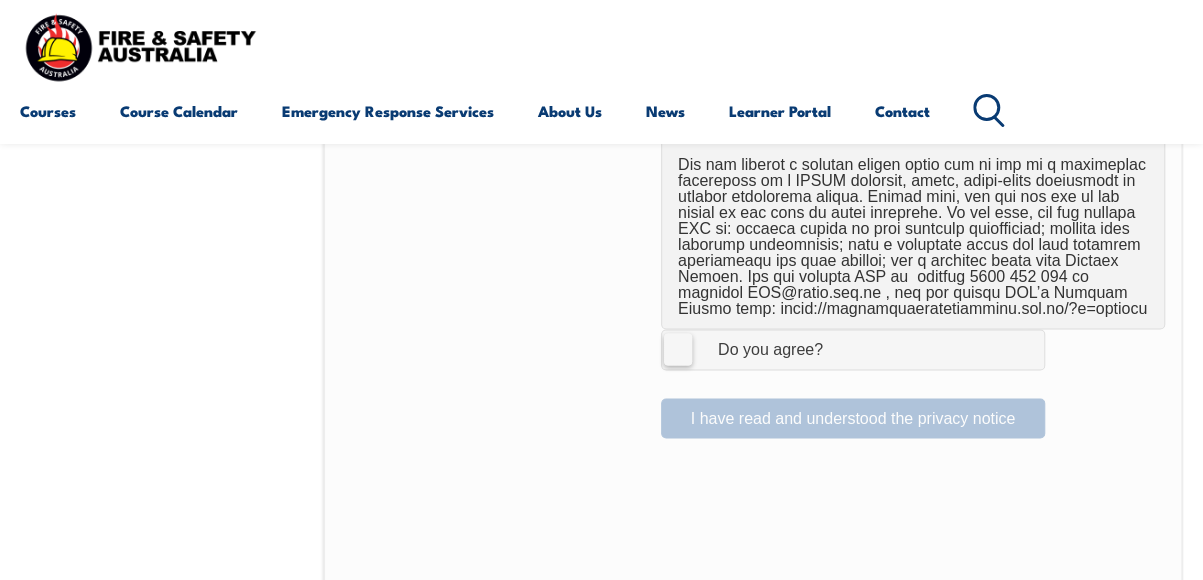 click on "I Agree Do you agree?" at bounding box center [853, 349] 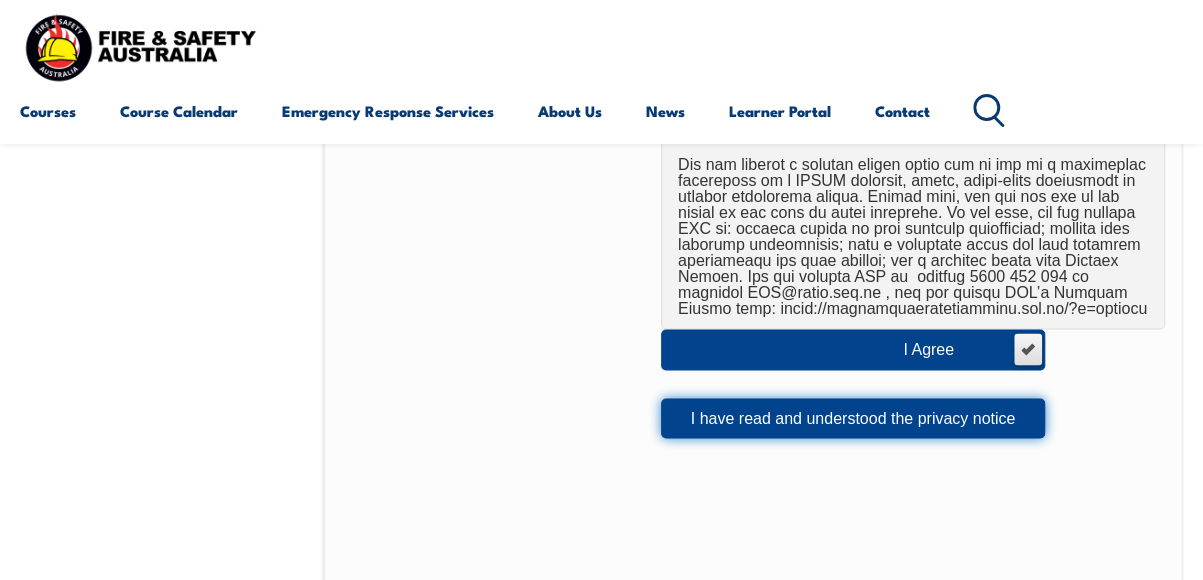 click on "I have read and understood the privacy notice" at bounding box center (853, 418) 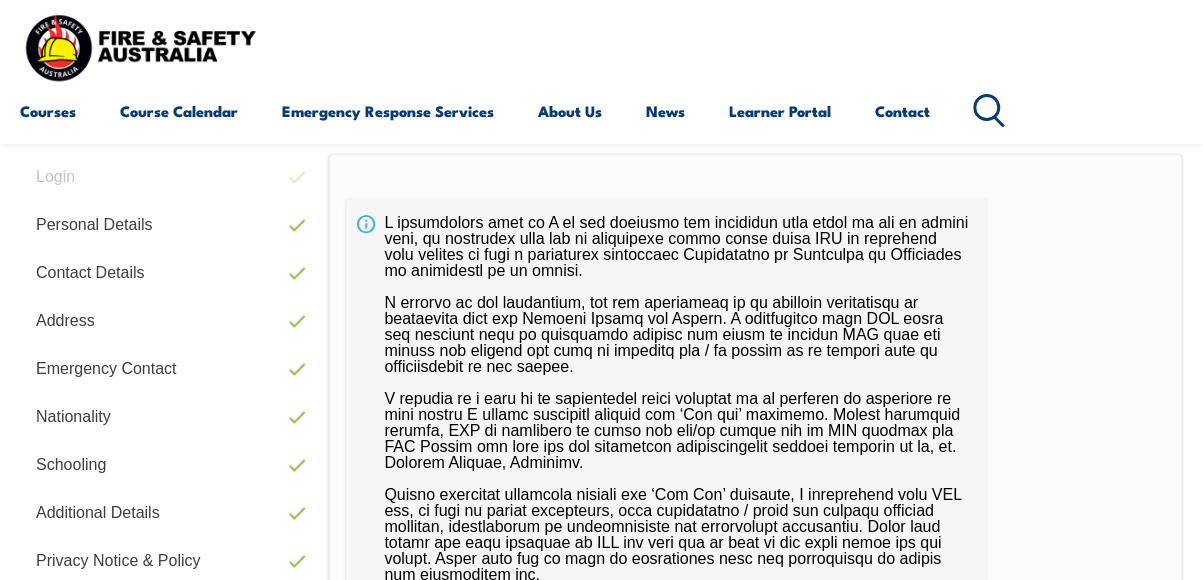 scroll, scrollTop: 485, scrollLeft: 0, axis: vertical 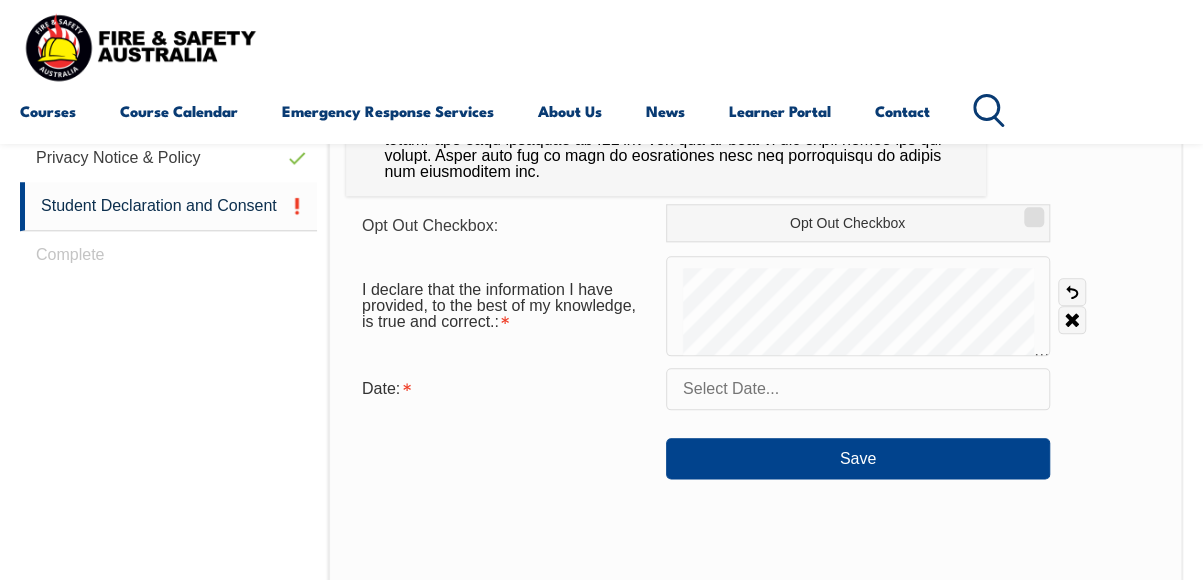 click on "Opt Out Checkbox: Opt Out Checkbox I declare that the information I have provided, to the best of my knowledge, is true and correct.: Undo Clear Date: Save" at bounding box center (755, 257) 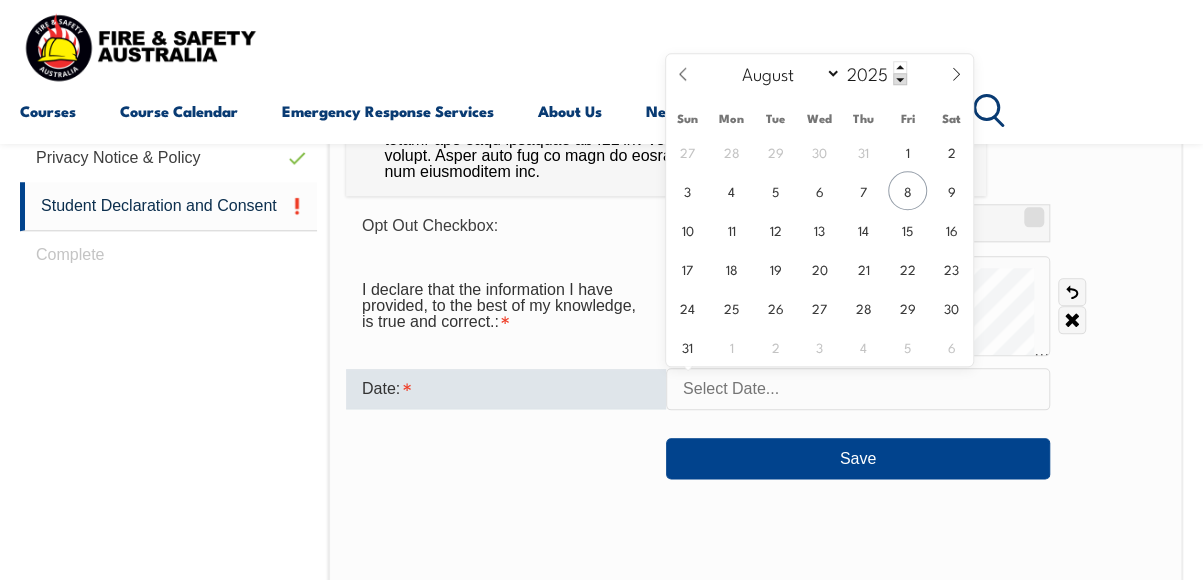 click at bounding box center [858, 389] 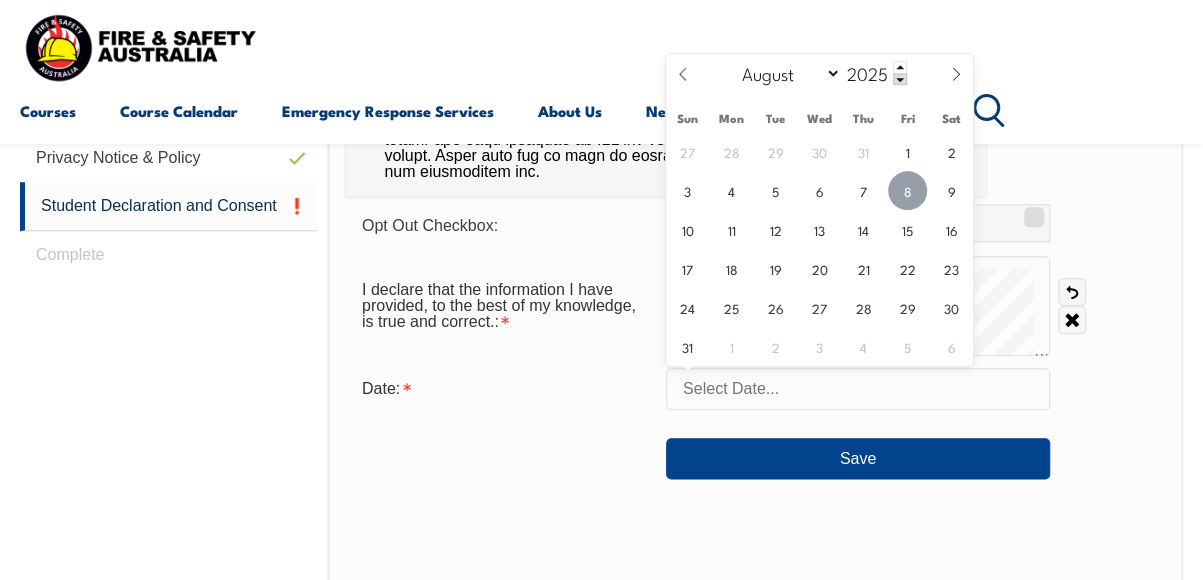 click on "8" at bounding box center [907, 190] 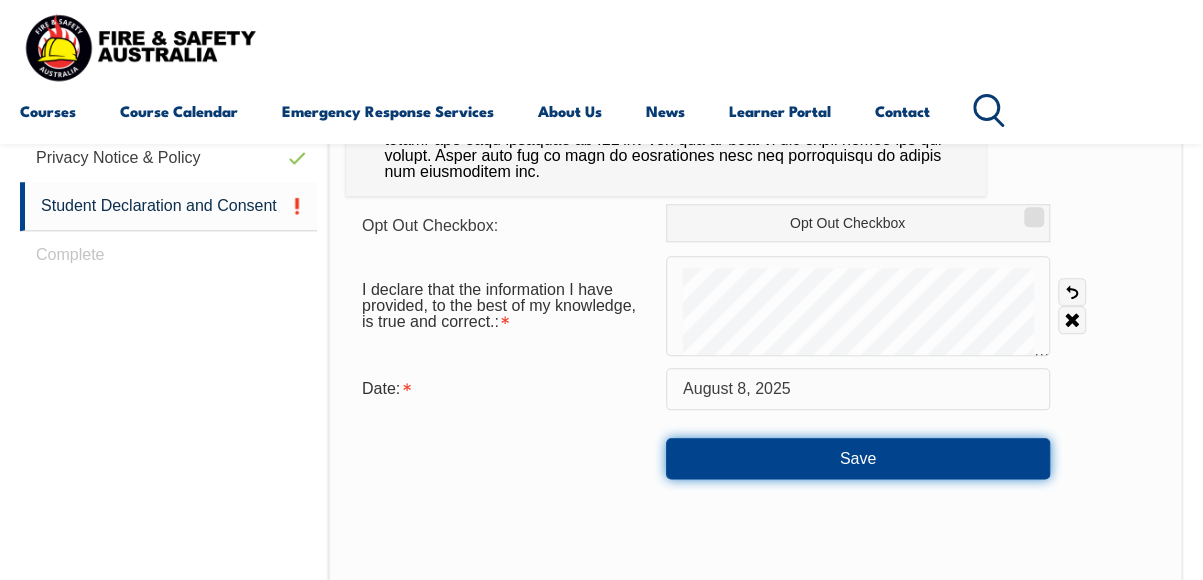 click on "Save" at bounding box center (858, 458) 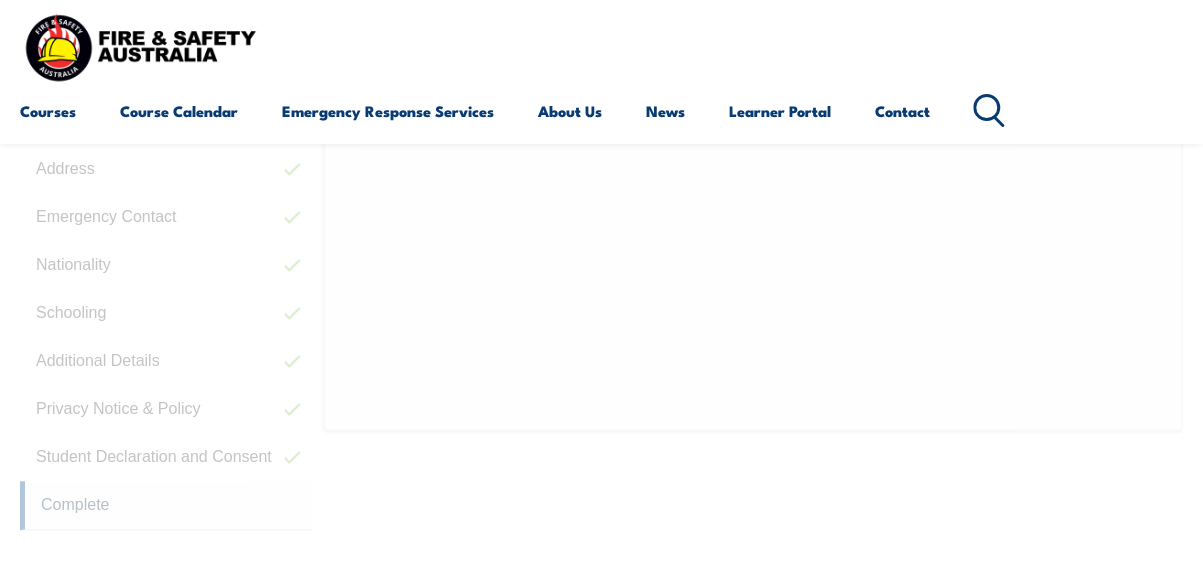 scroll, scrollTop: 505, scrollLeft: 0, axis: vertical 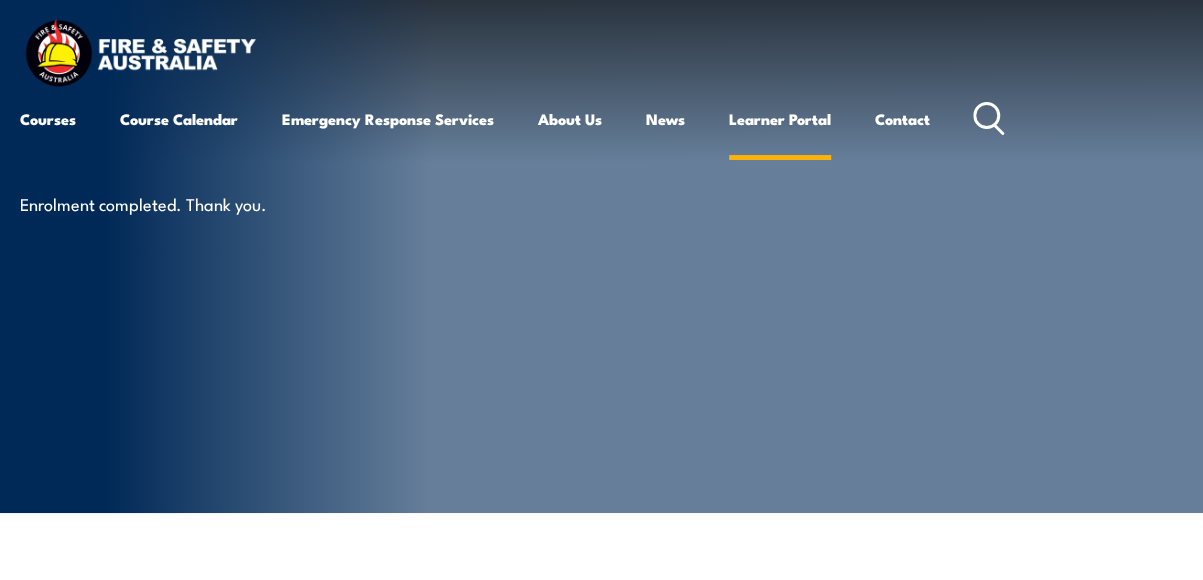 click on "Learner Portal" at bounding box center (780, 119) 